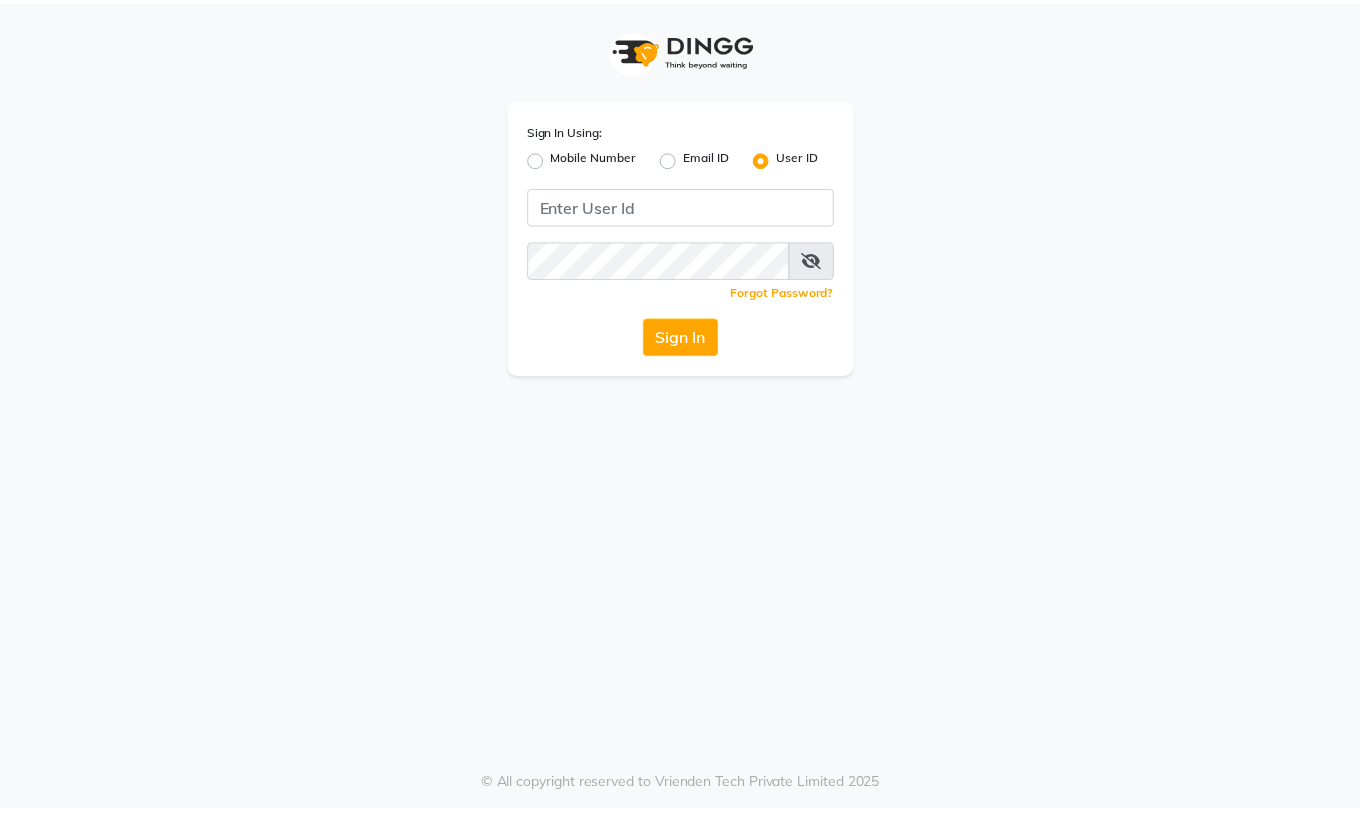 scroll, scrollTop: 0, scrollLeft: 0, axis: both 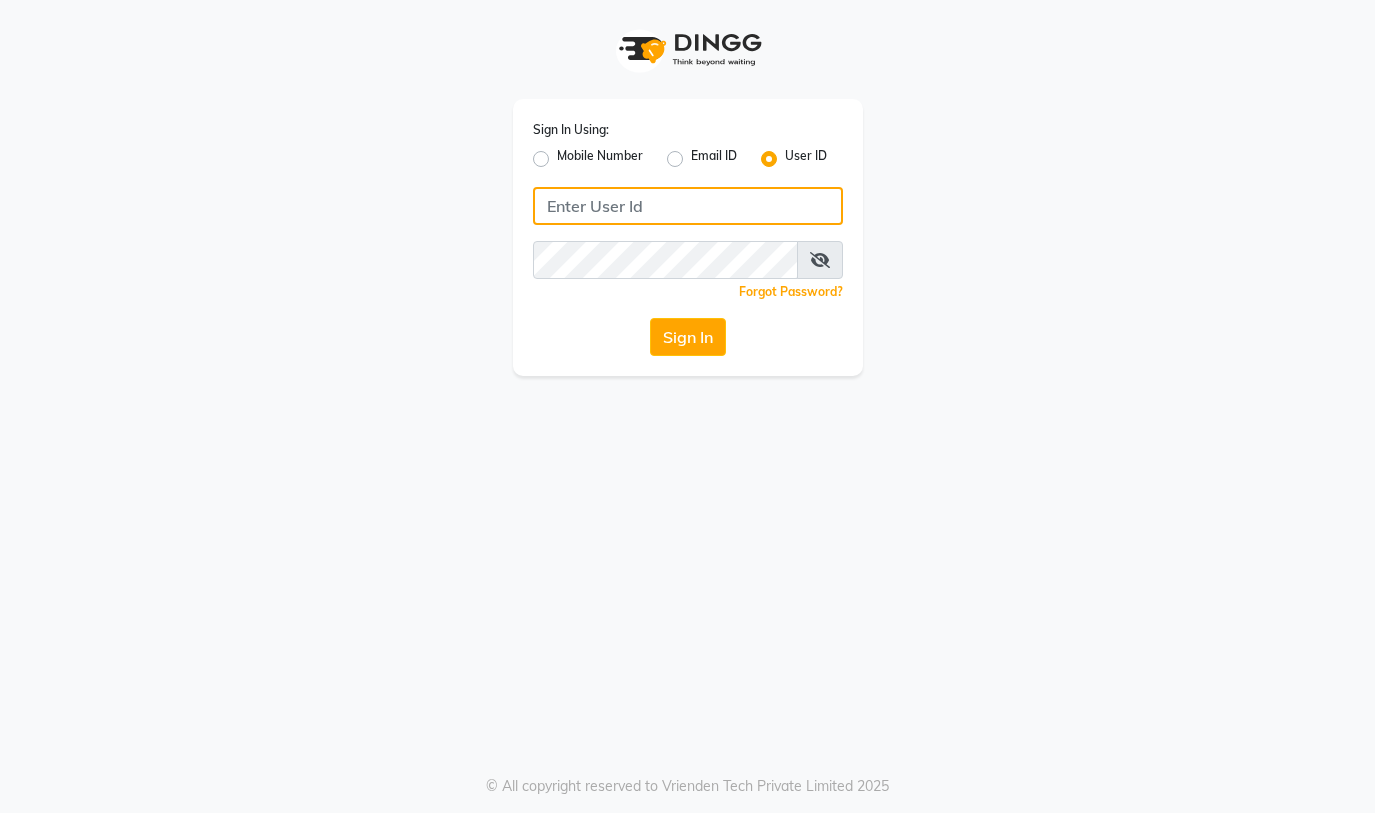 type on "8779152966" 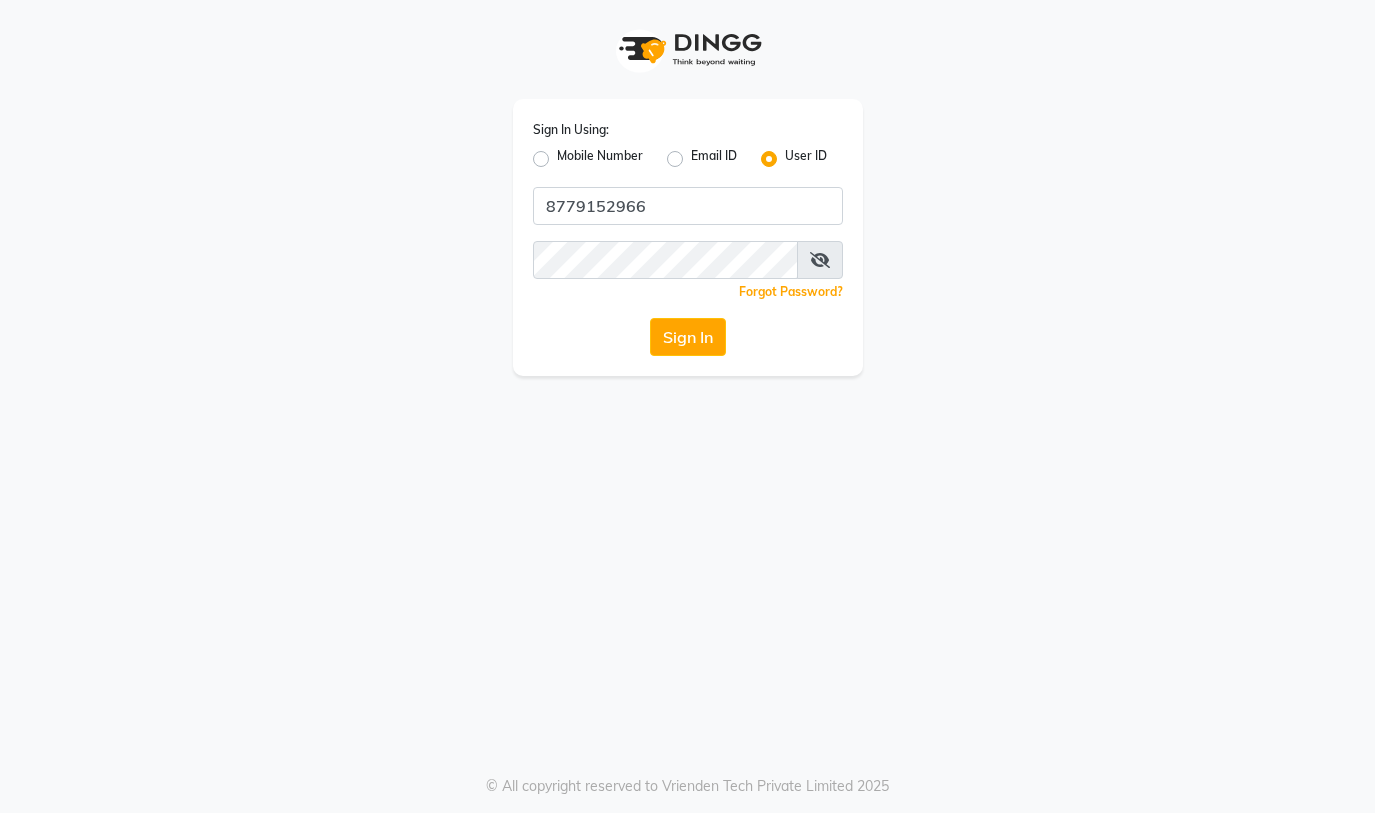 click on "Mobile Number" 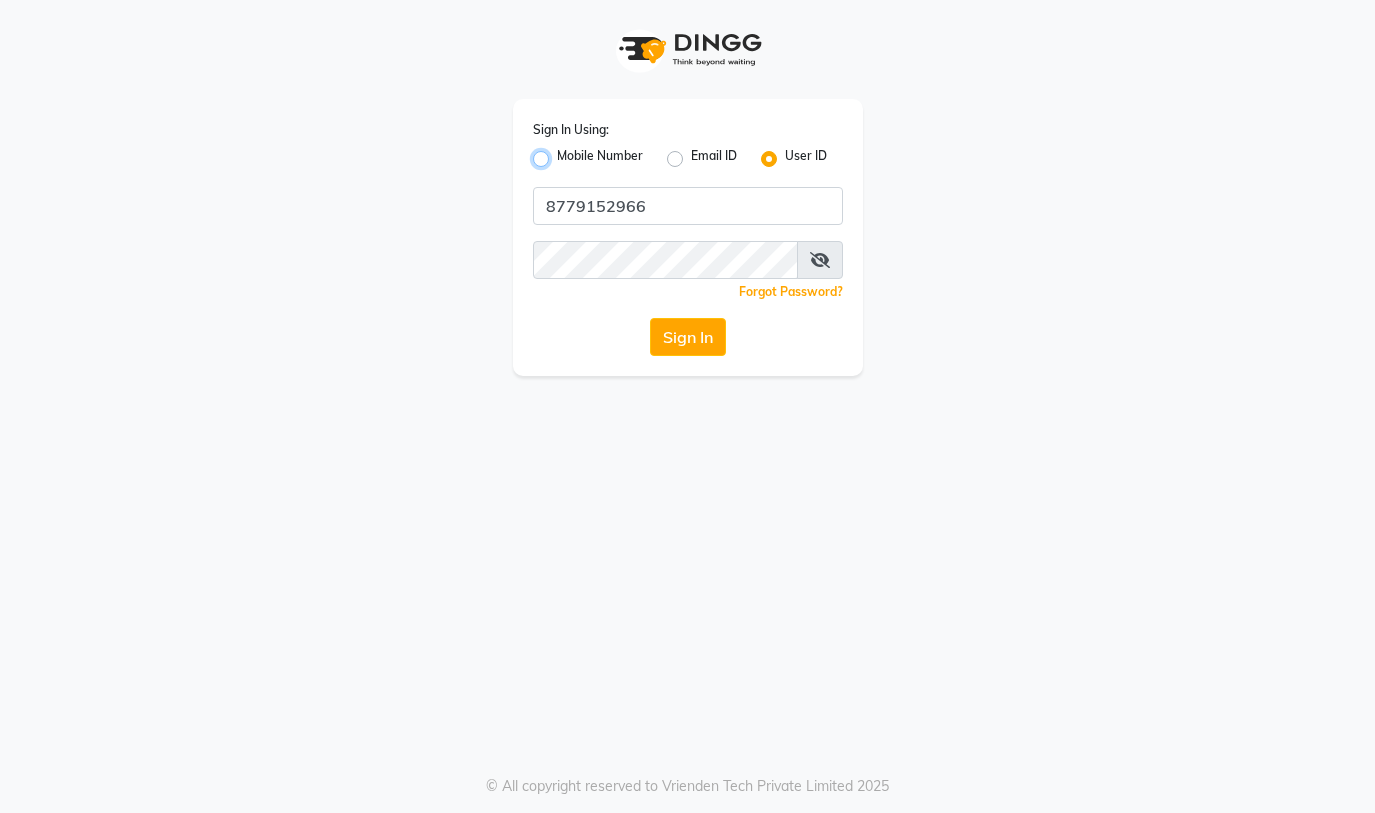 click on "Mobile Number" at bounding box center (563, 153) 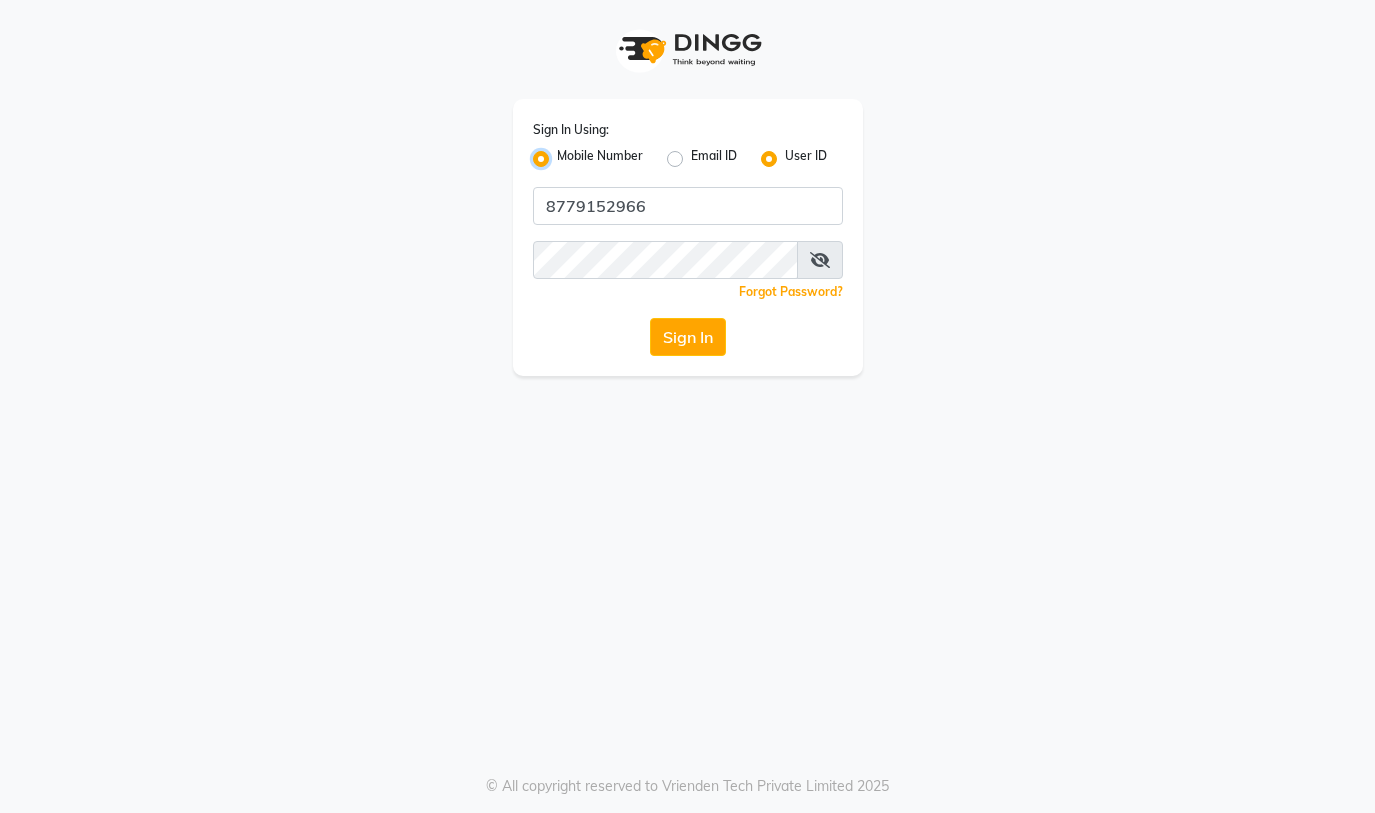 radio on "false" 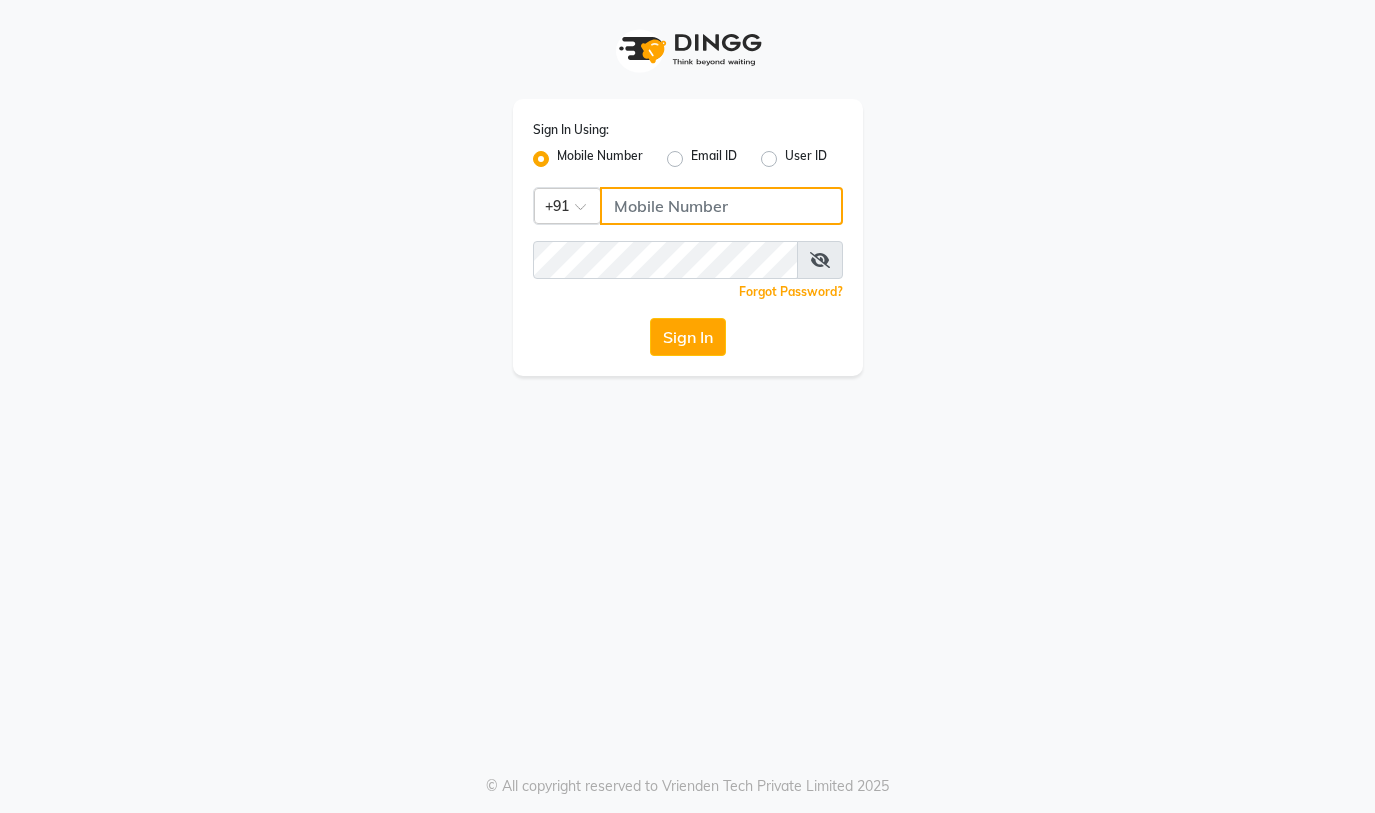 click 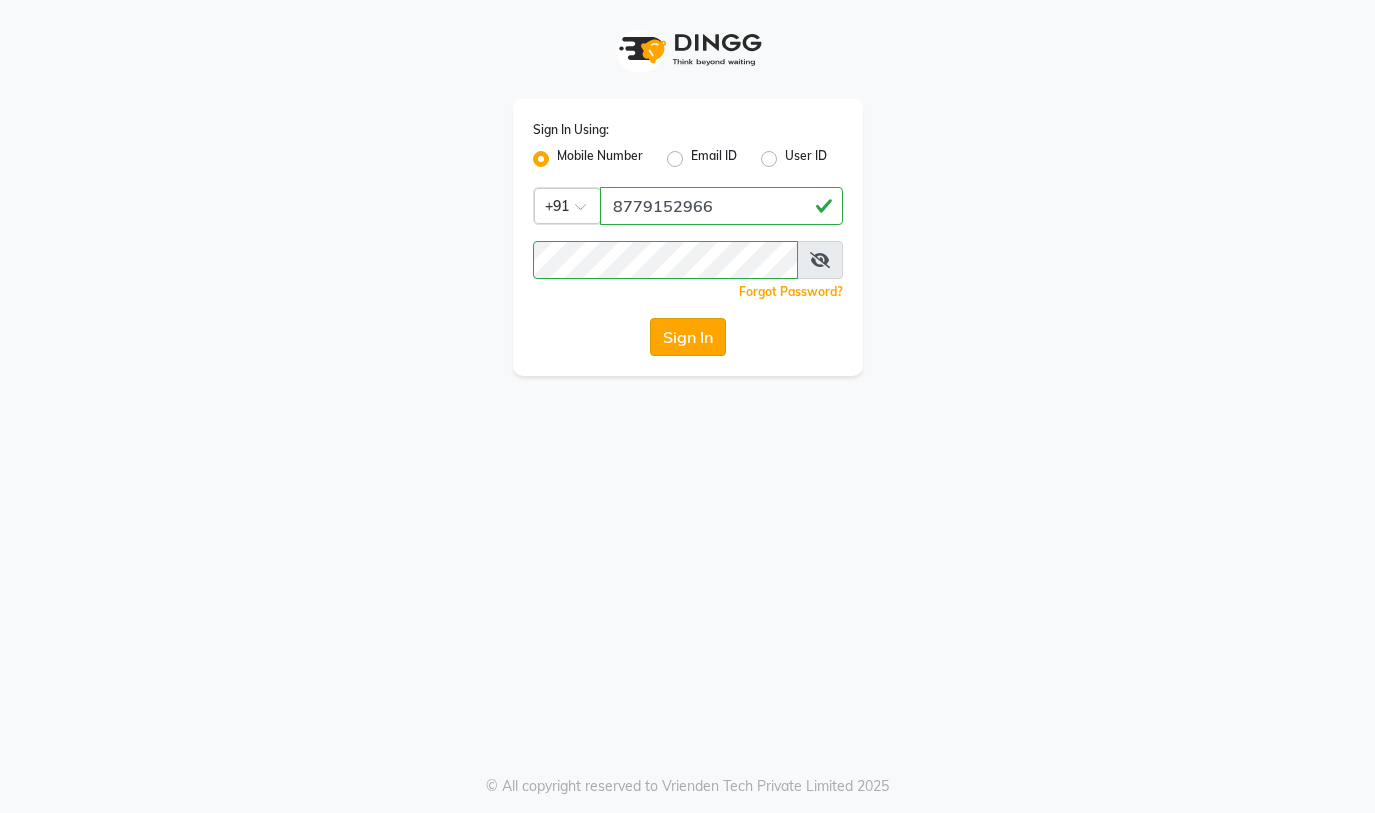 click on "Sign In" 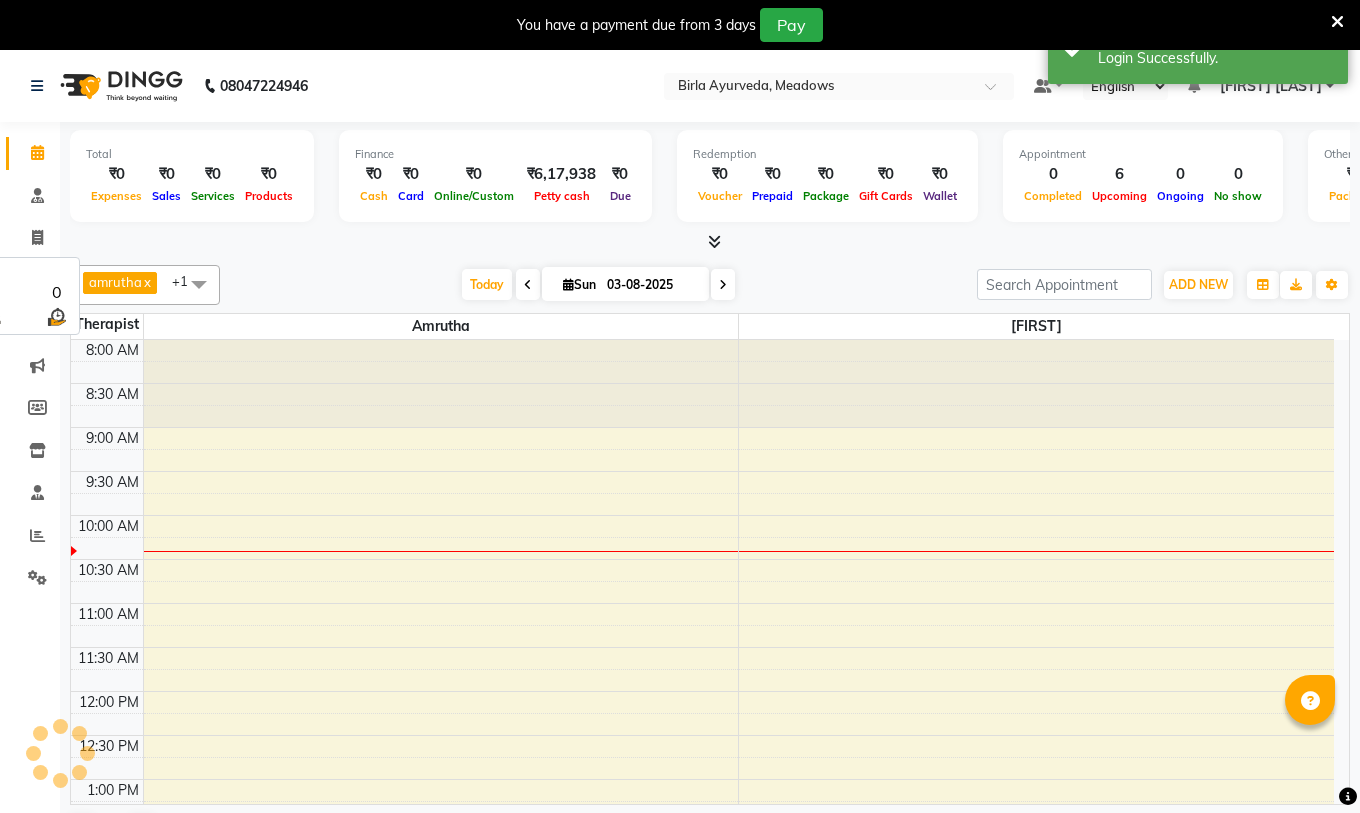 scroll, scrollTop: 0, scrollLeft: 0, axis: both 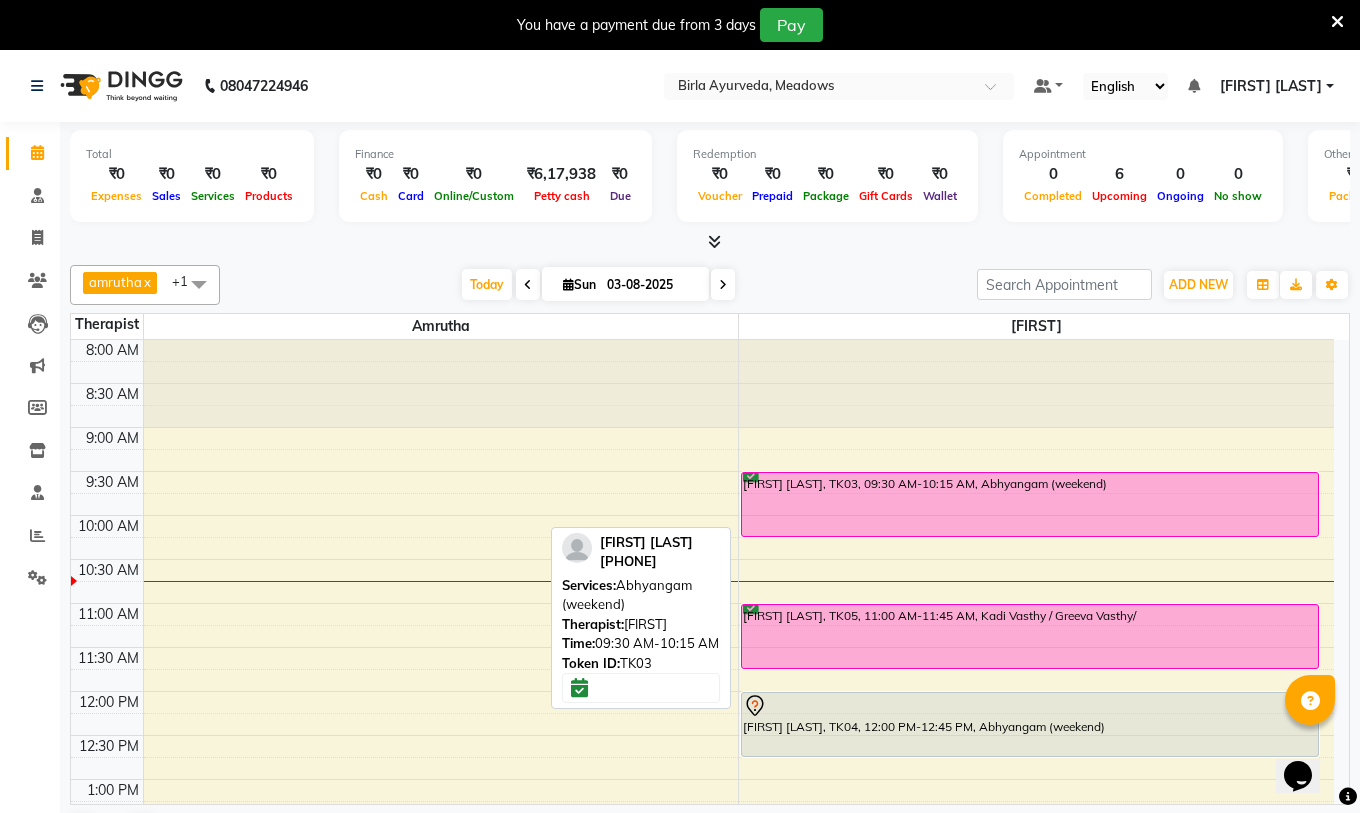 click on "[FIRST] [LAST], TK03, 09:30 AM-10:15 AM, Abhyangam (weekend)" at bounding box center (1030, 504) 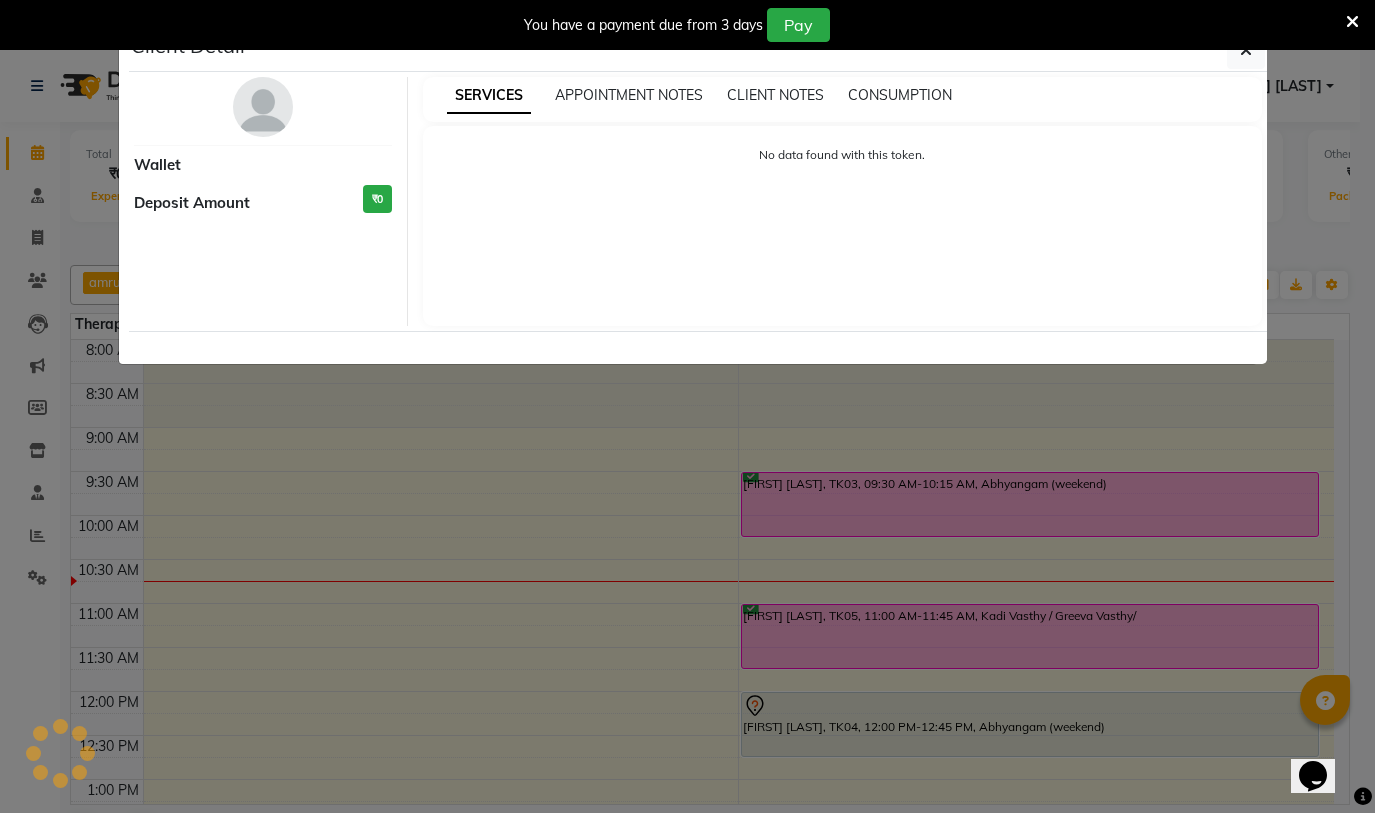 select on "6" 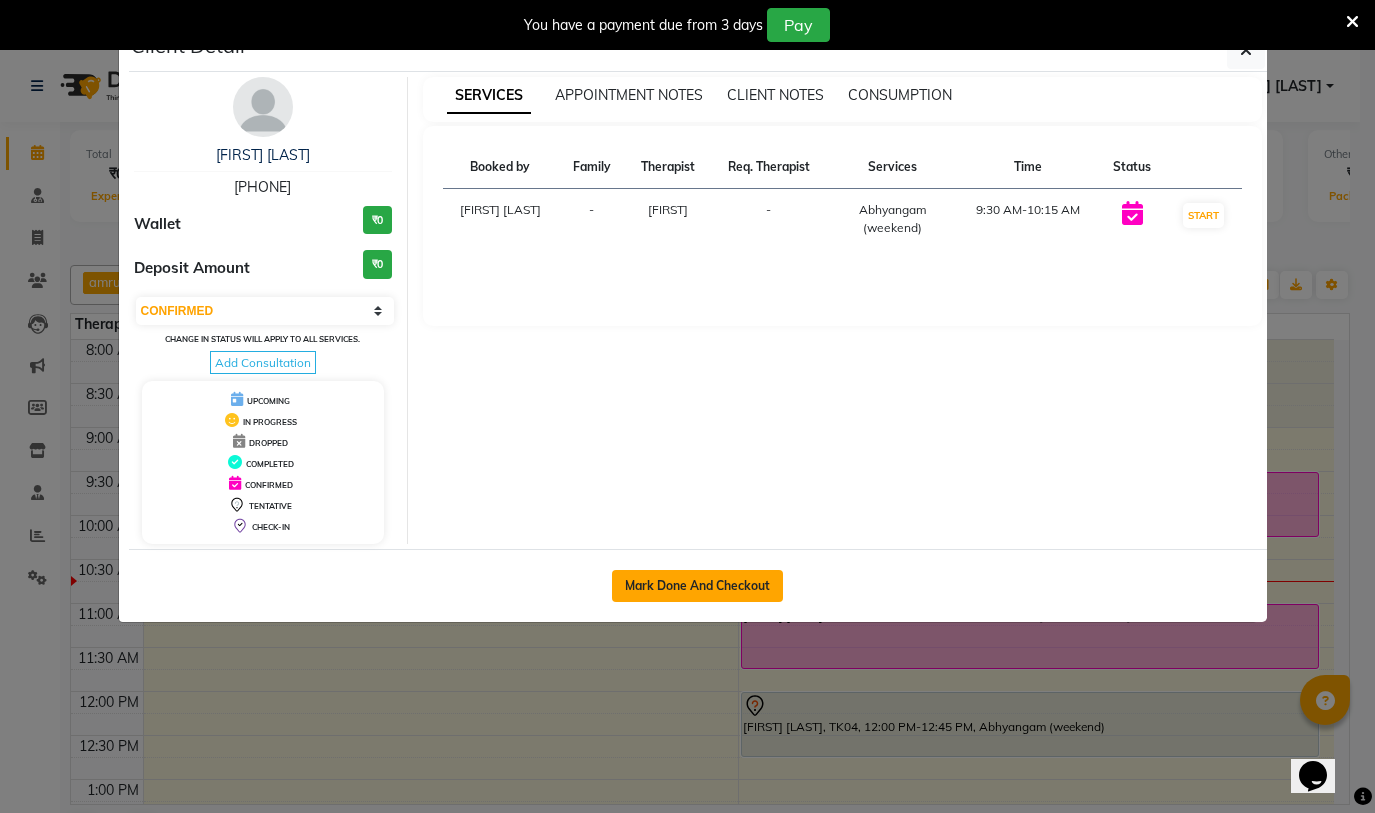 click on "Mark Done And Checkout" 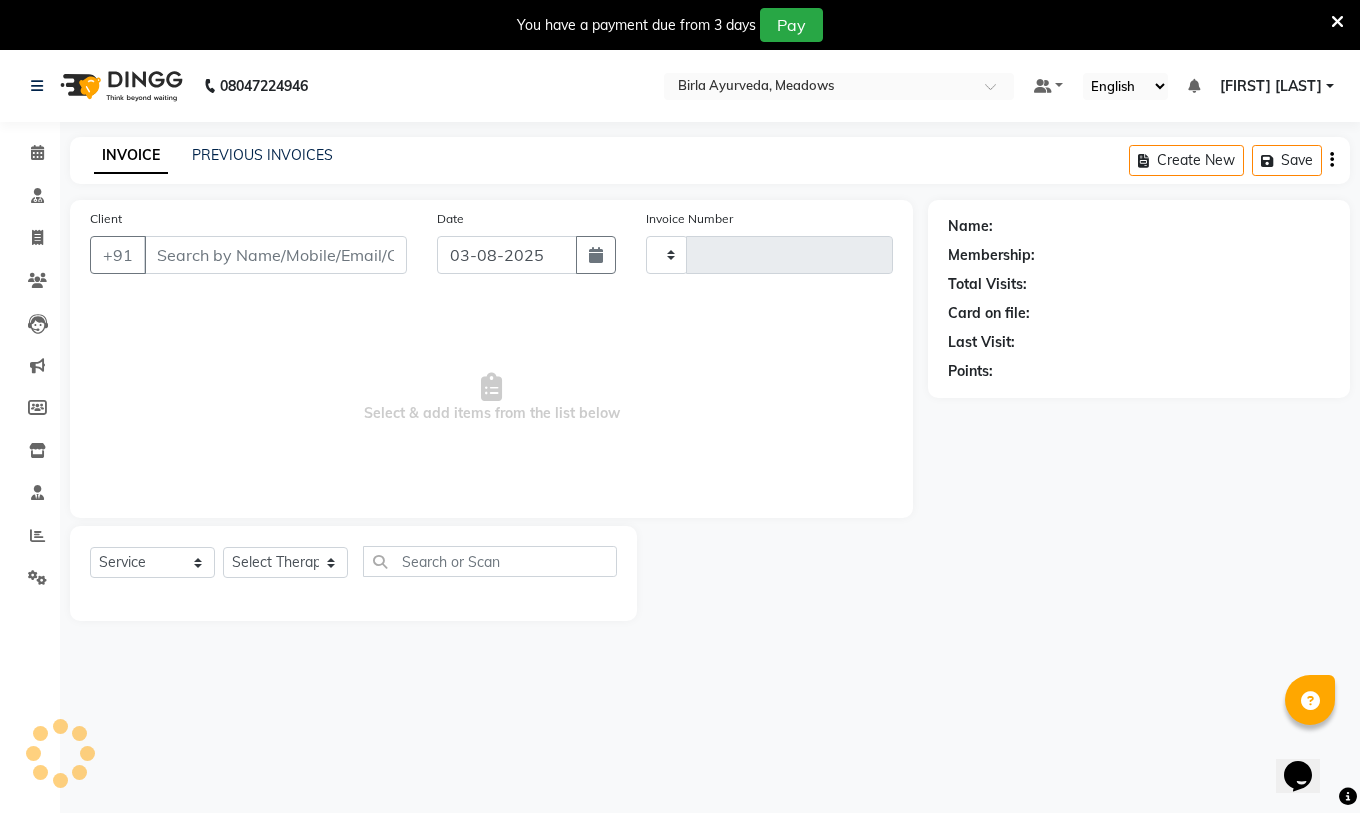 type on "0368" 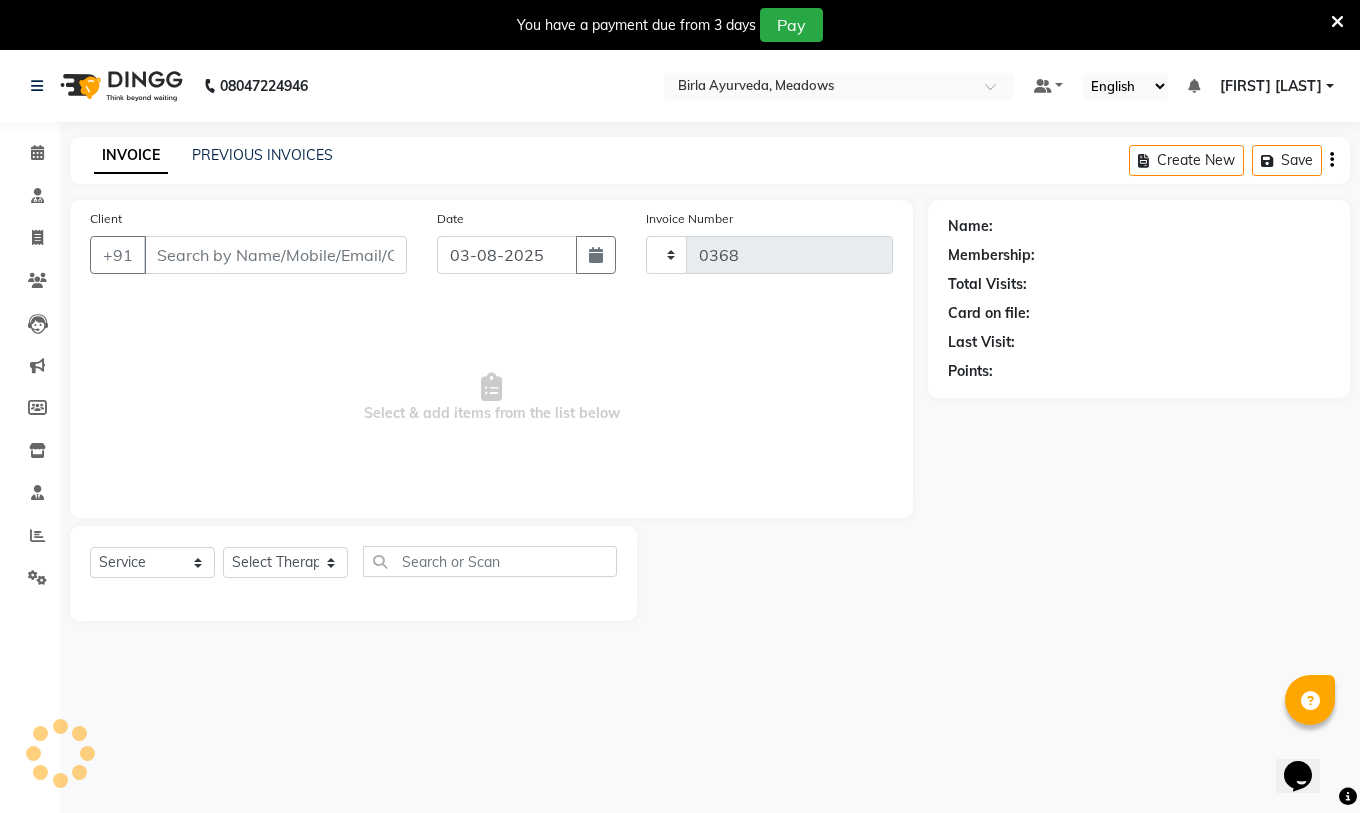 select on "6812" 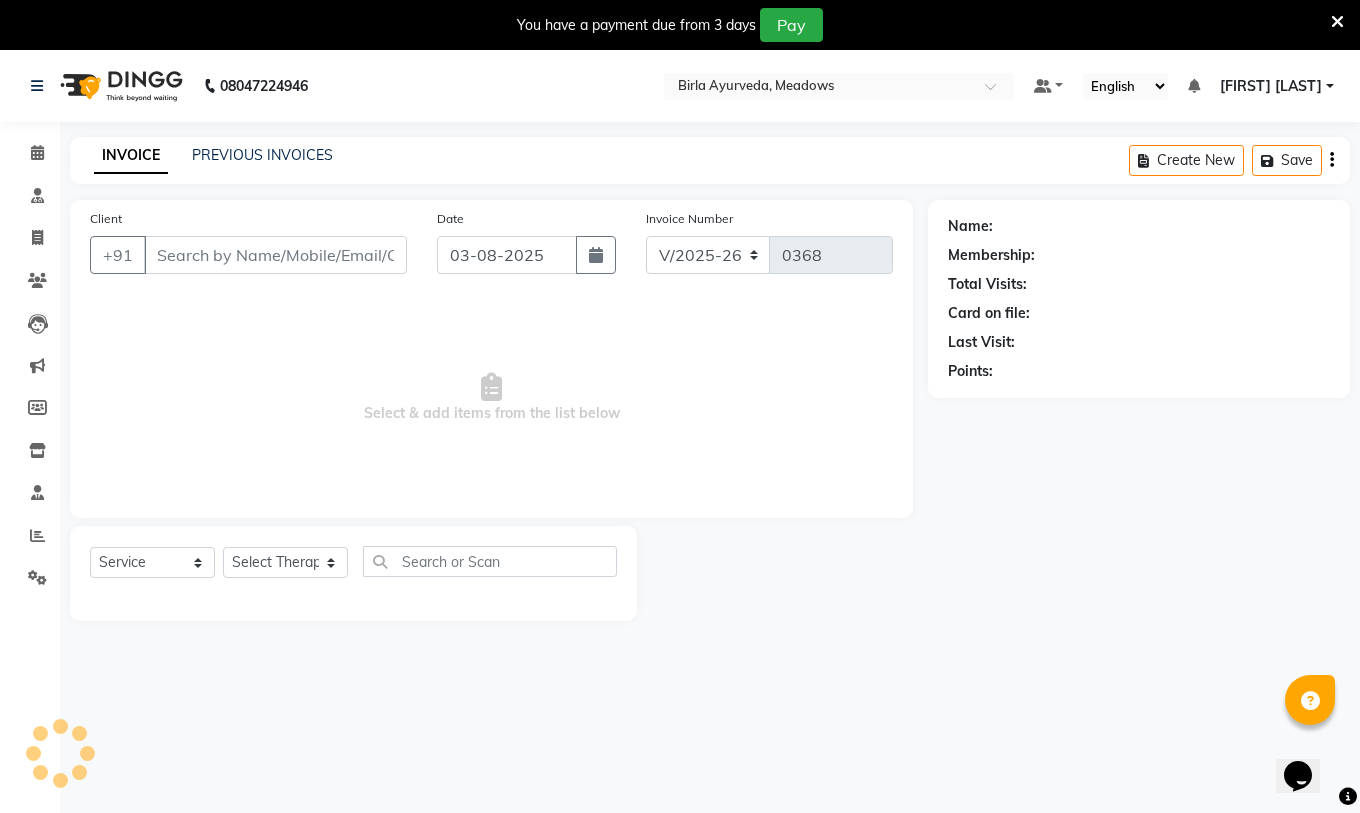 select on "package" 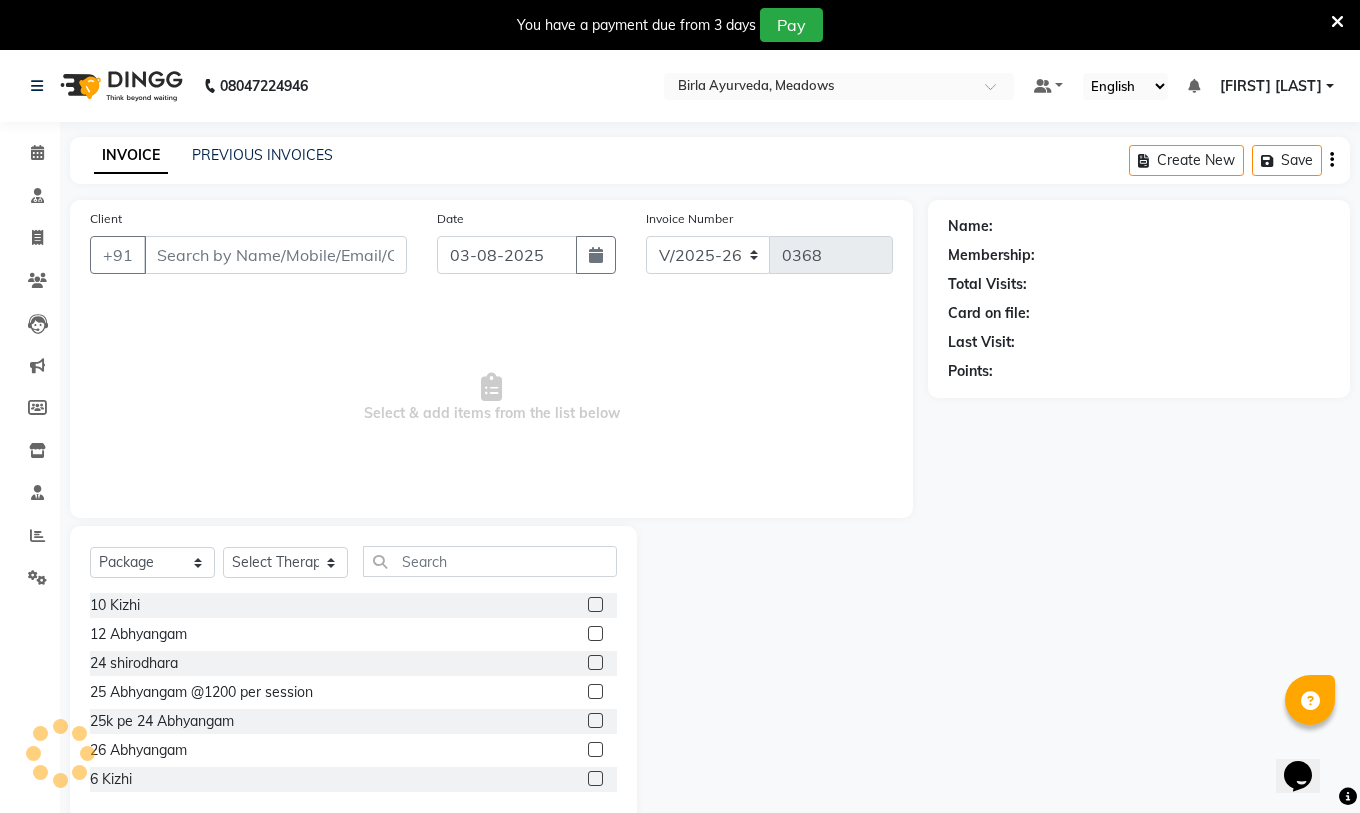 type on "[PHONE]" 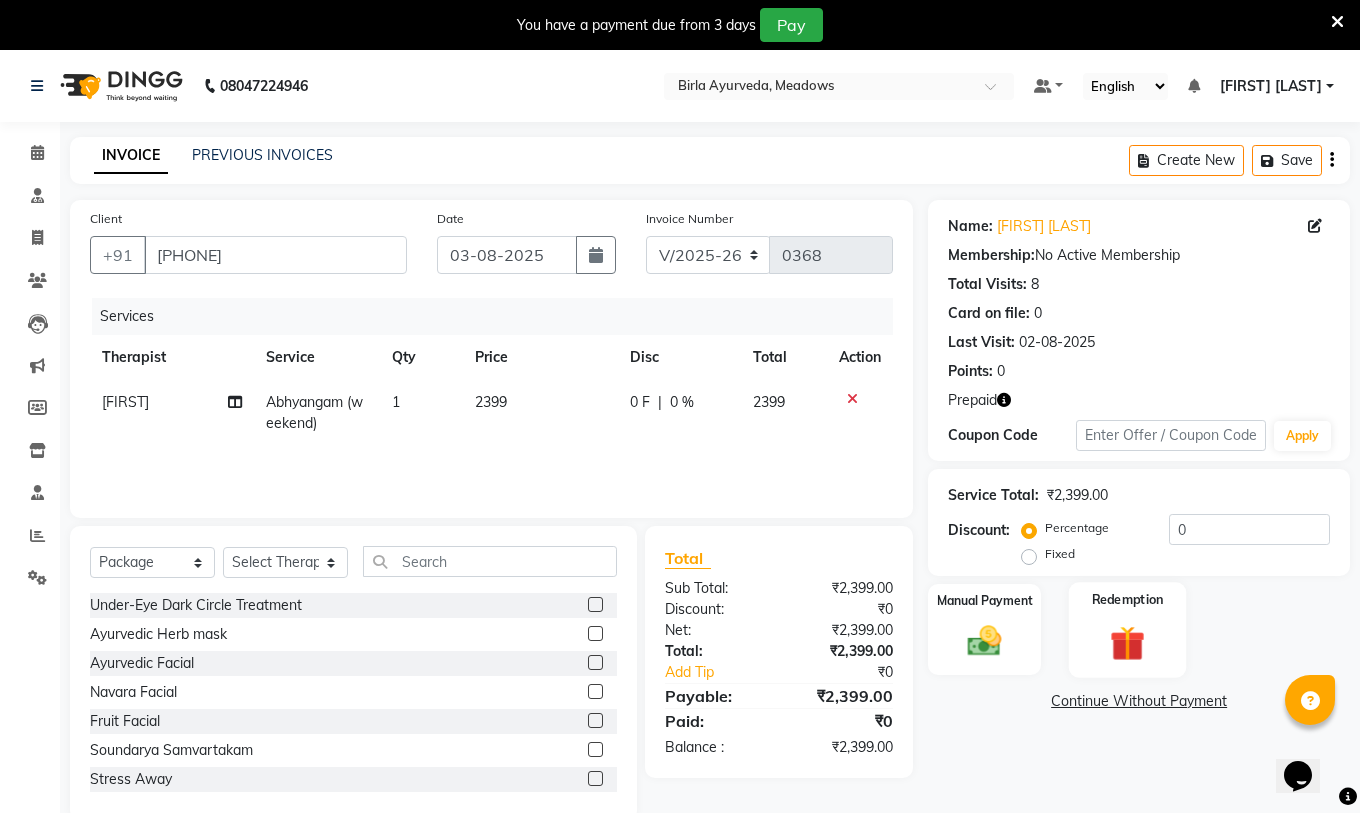 click 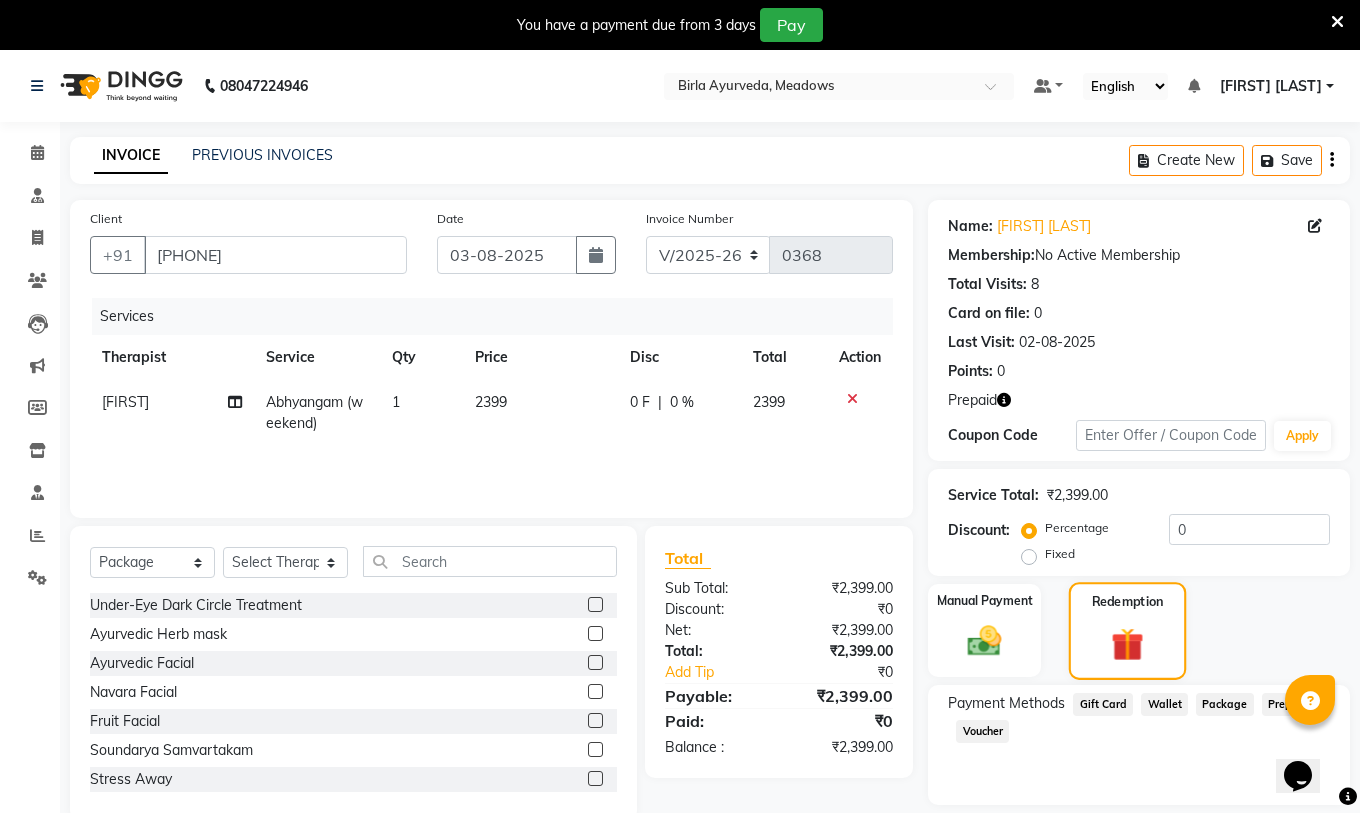 scroll, scrollTop: 63, scrollLeft: 0, axis: vertical 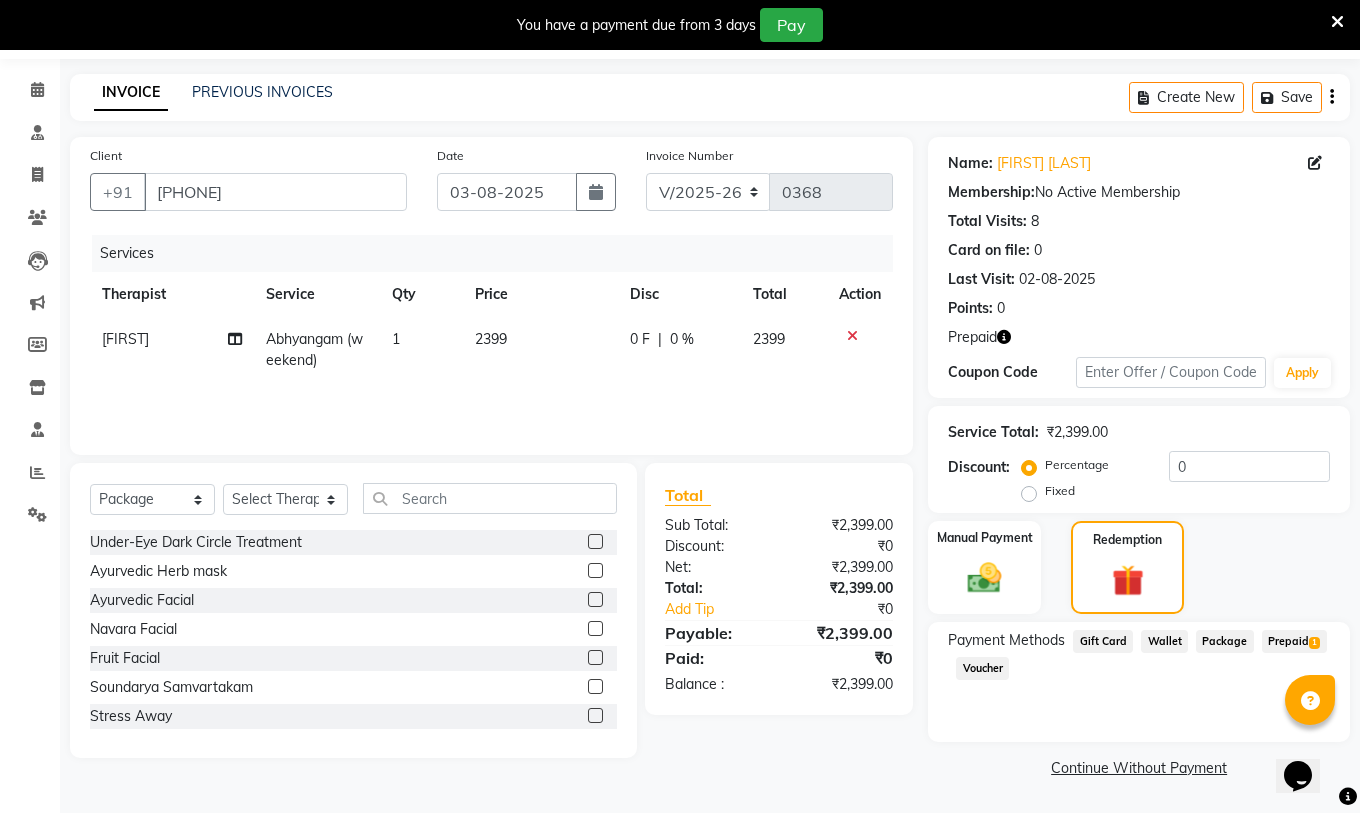 click on "Prepaid  1" 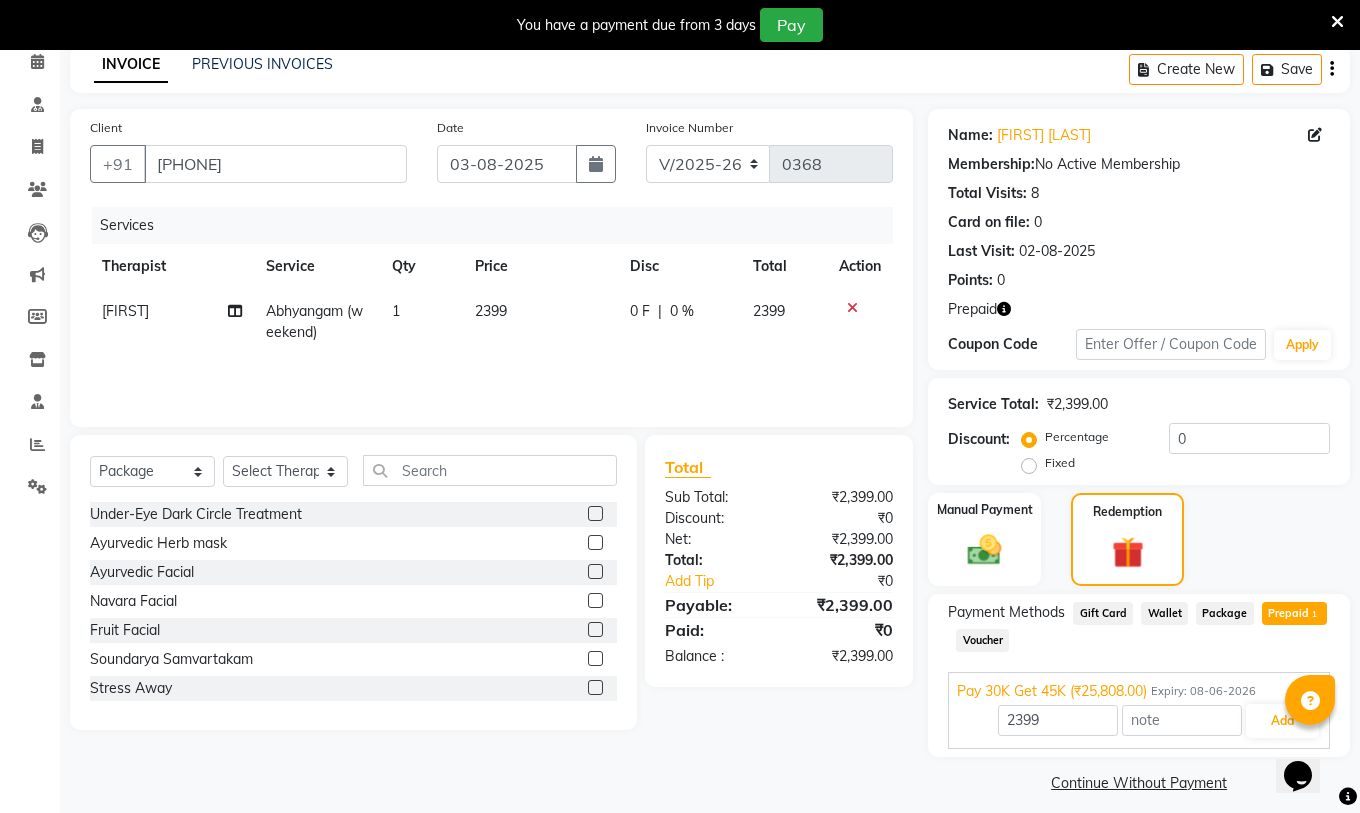 scroll, scrollTop: 106, scrollLeft: 0, axis: vertical 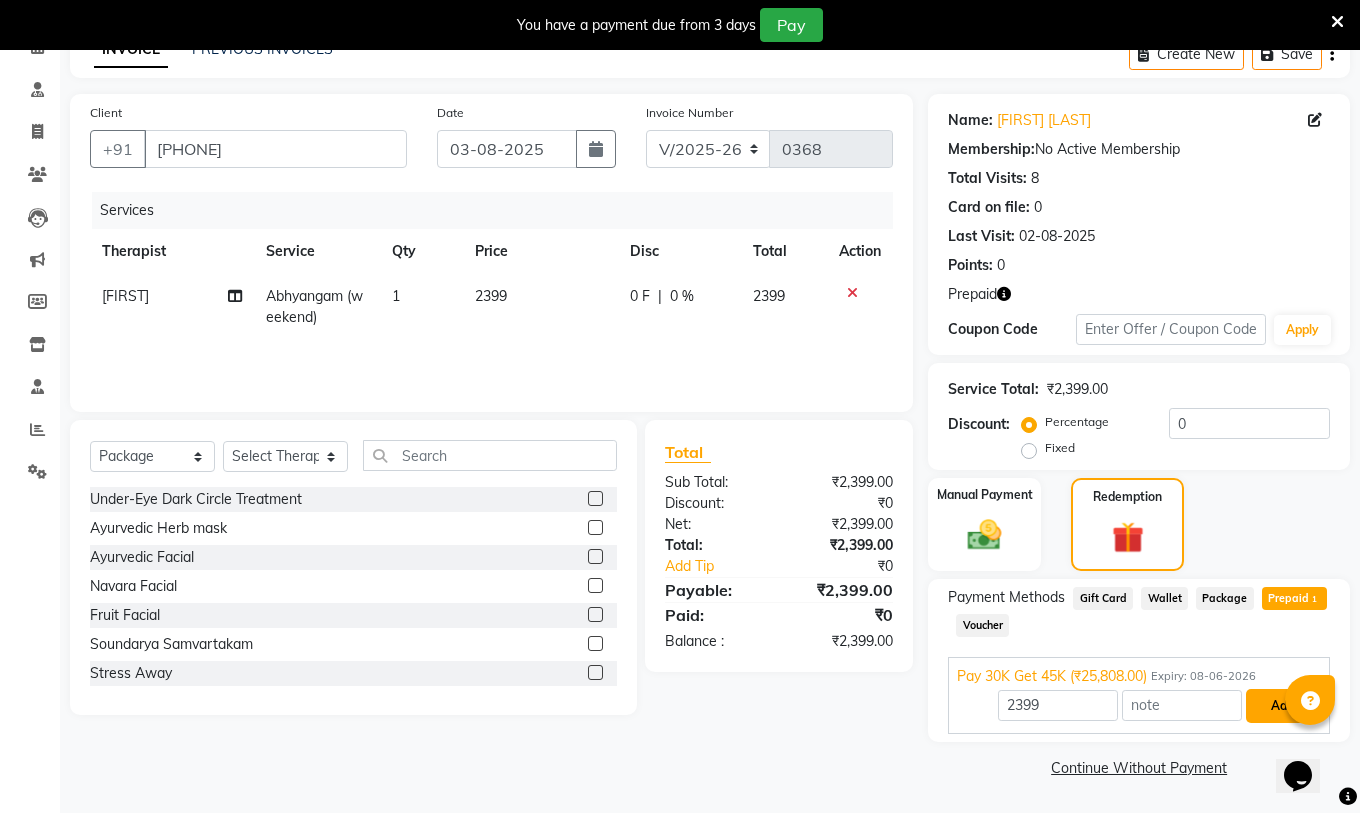 click on "Add" at bounding box center [1282, 706] 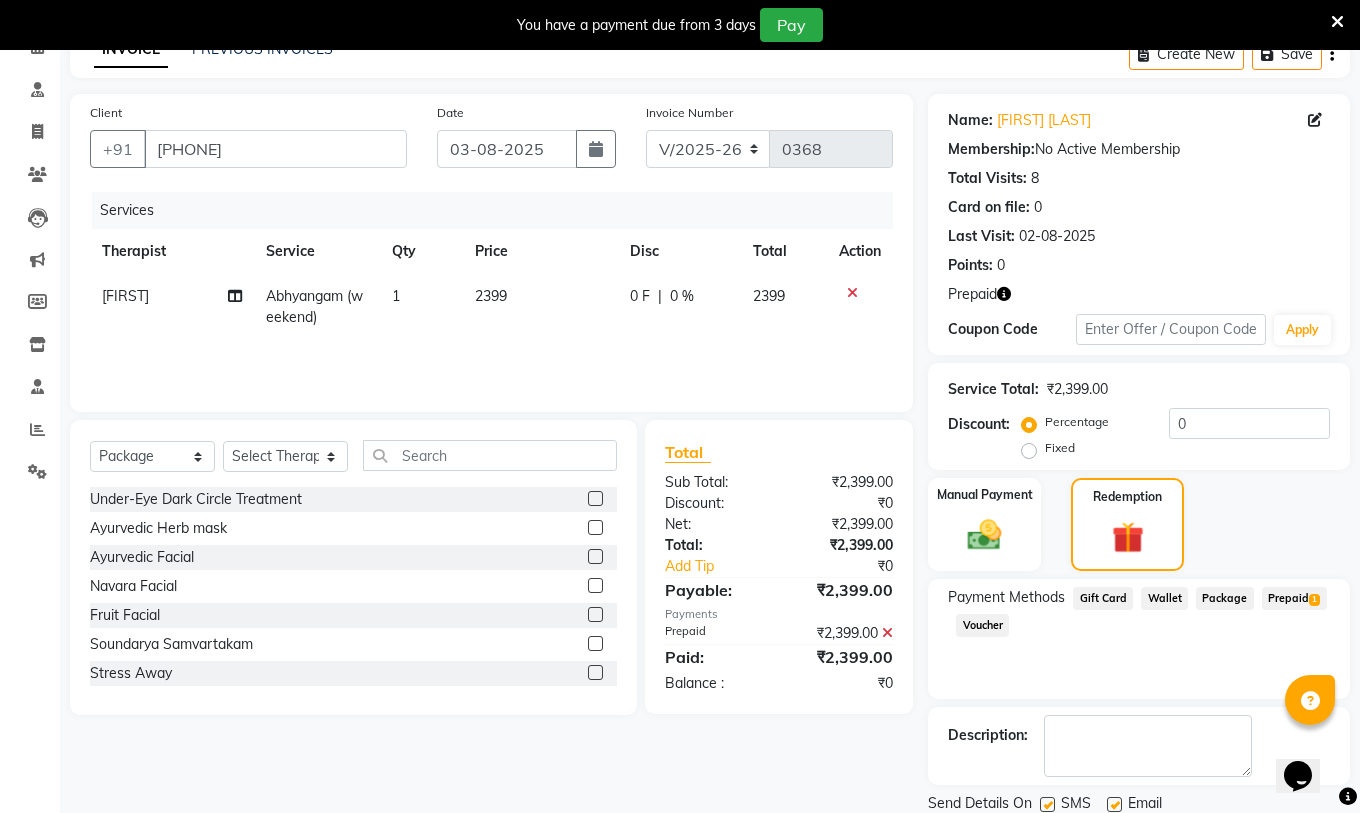 scroll, scrollTop: 176, scrollLeft: 0, axis: vertical 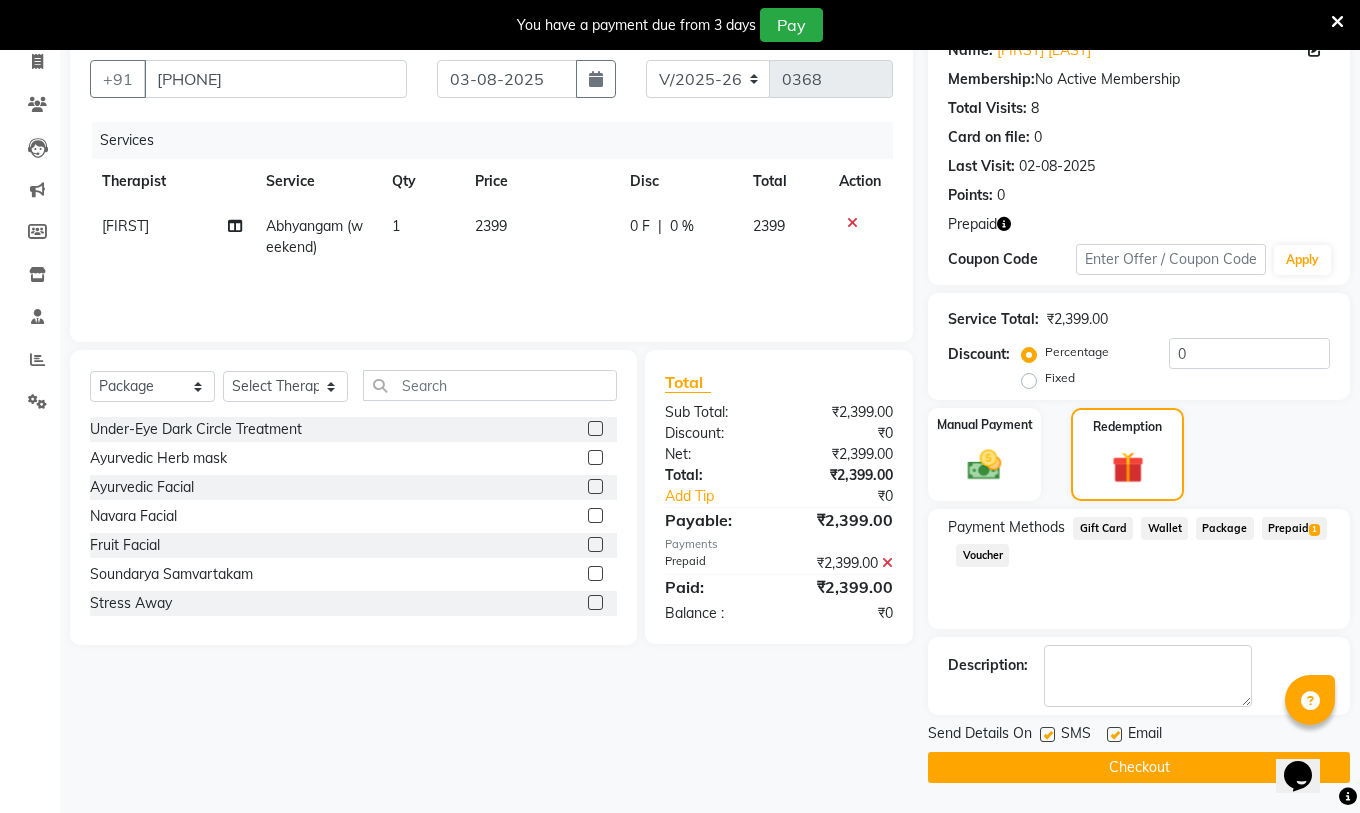 click 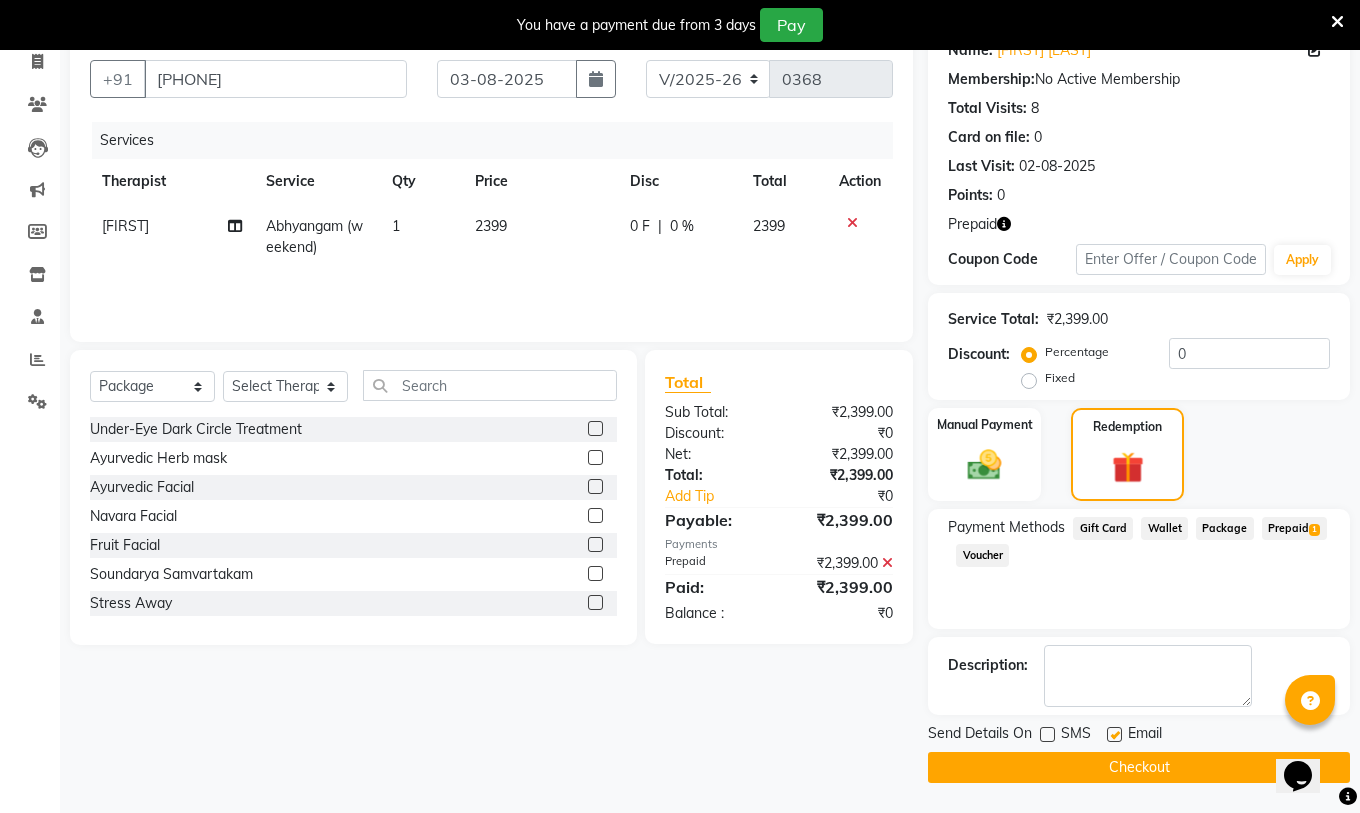 click 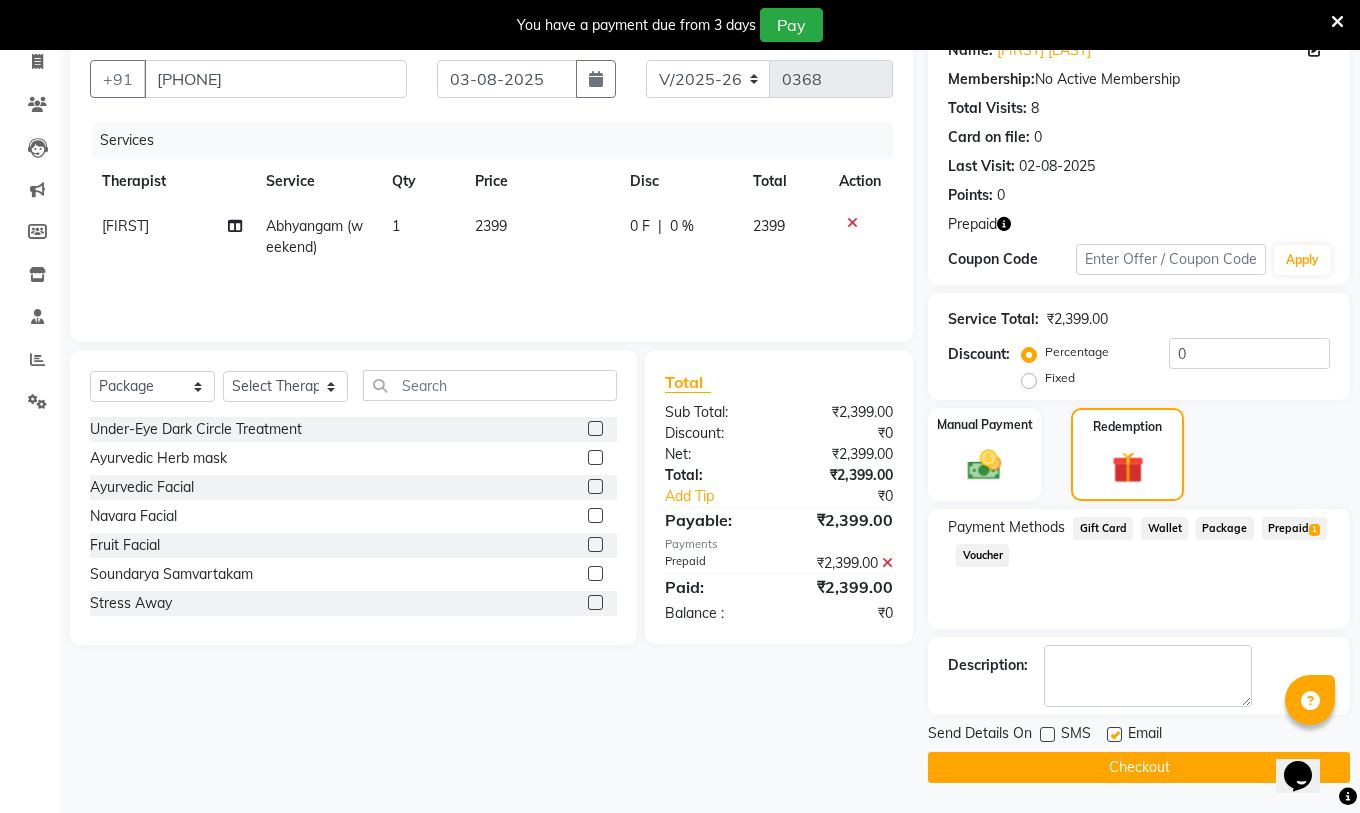 click 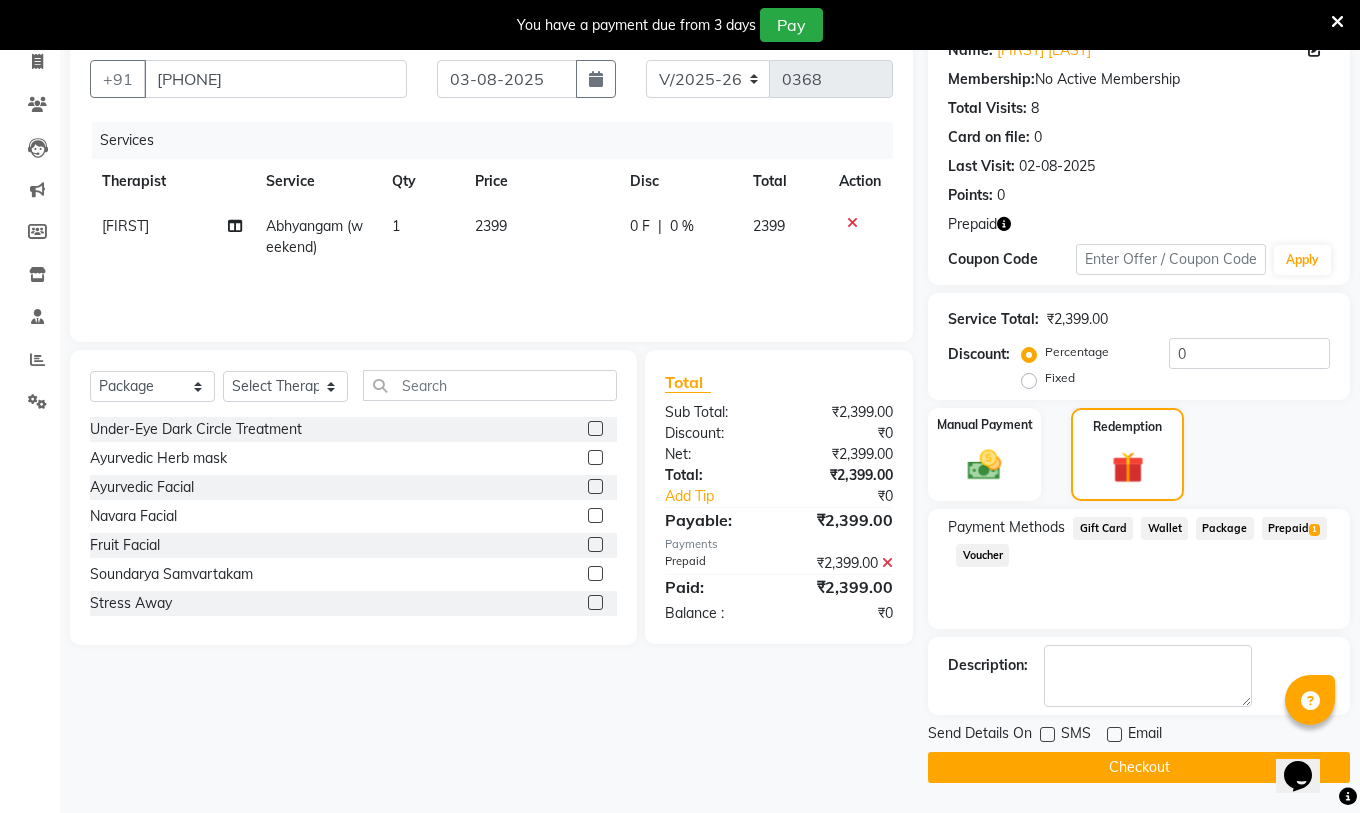 click on "Checkout" 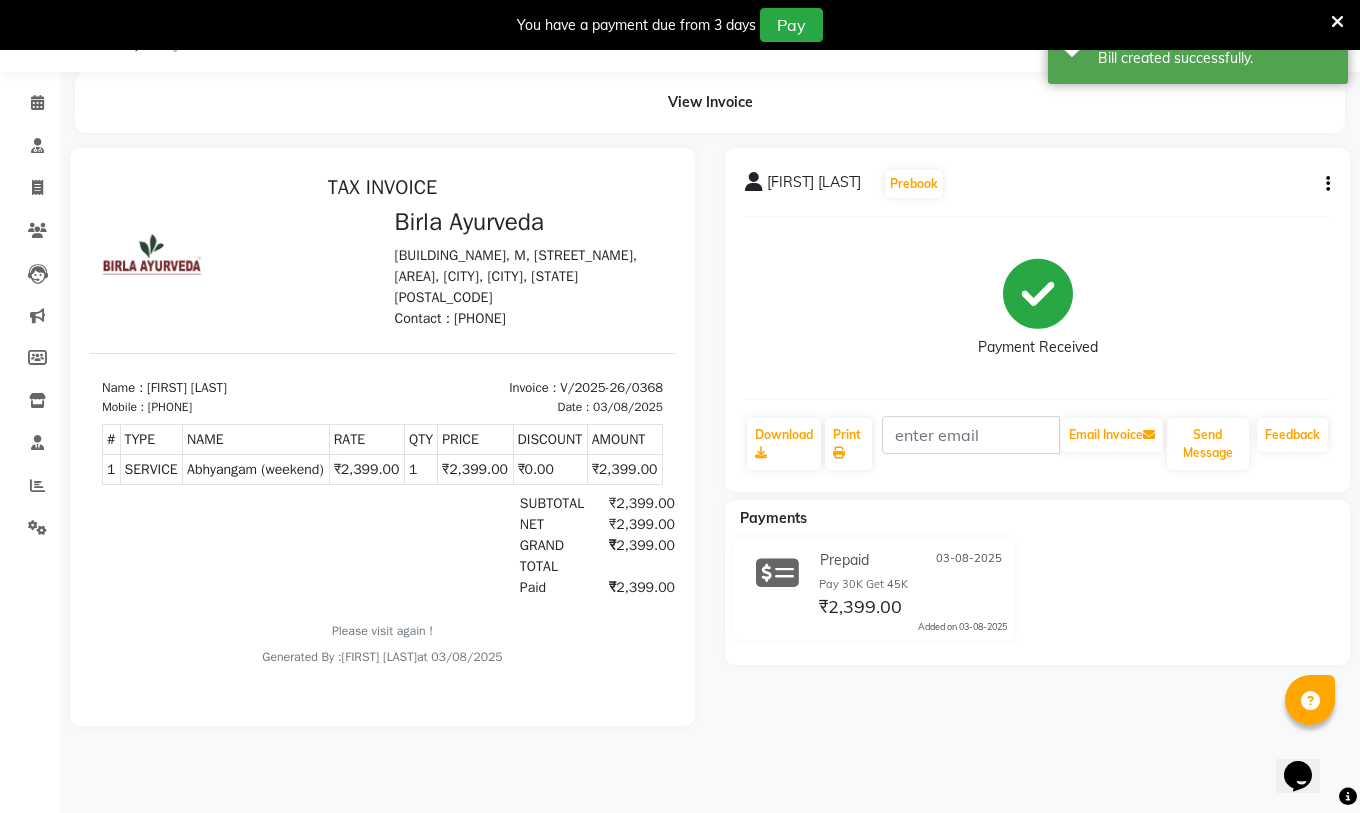 scroll, scrollTop: 0, scrollLeft: 0, axis: both 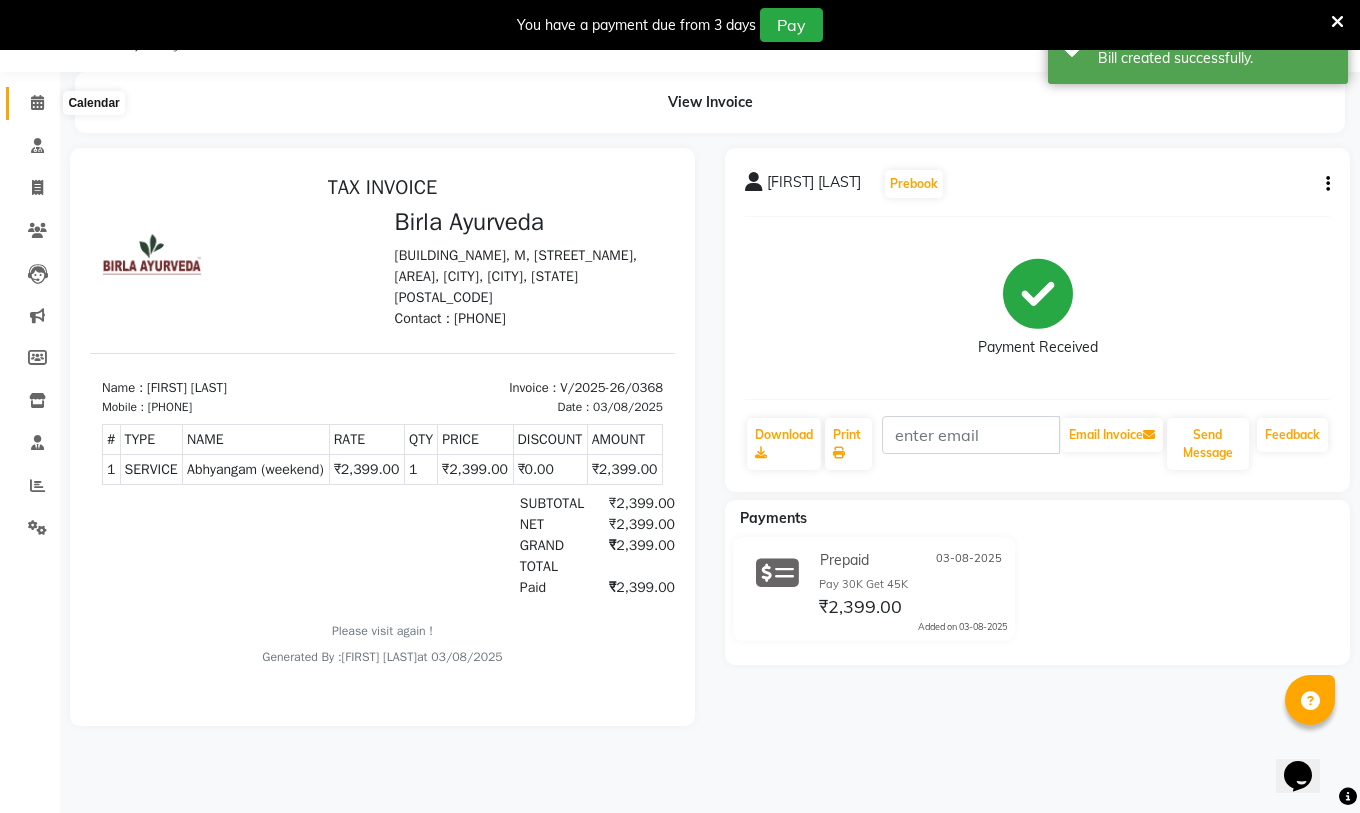 click 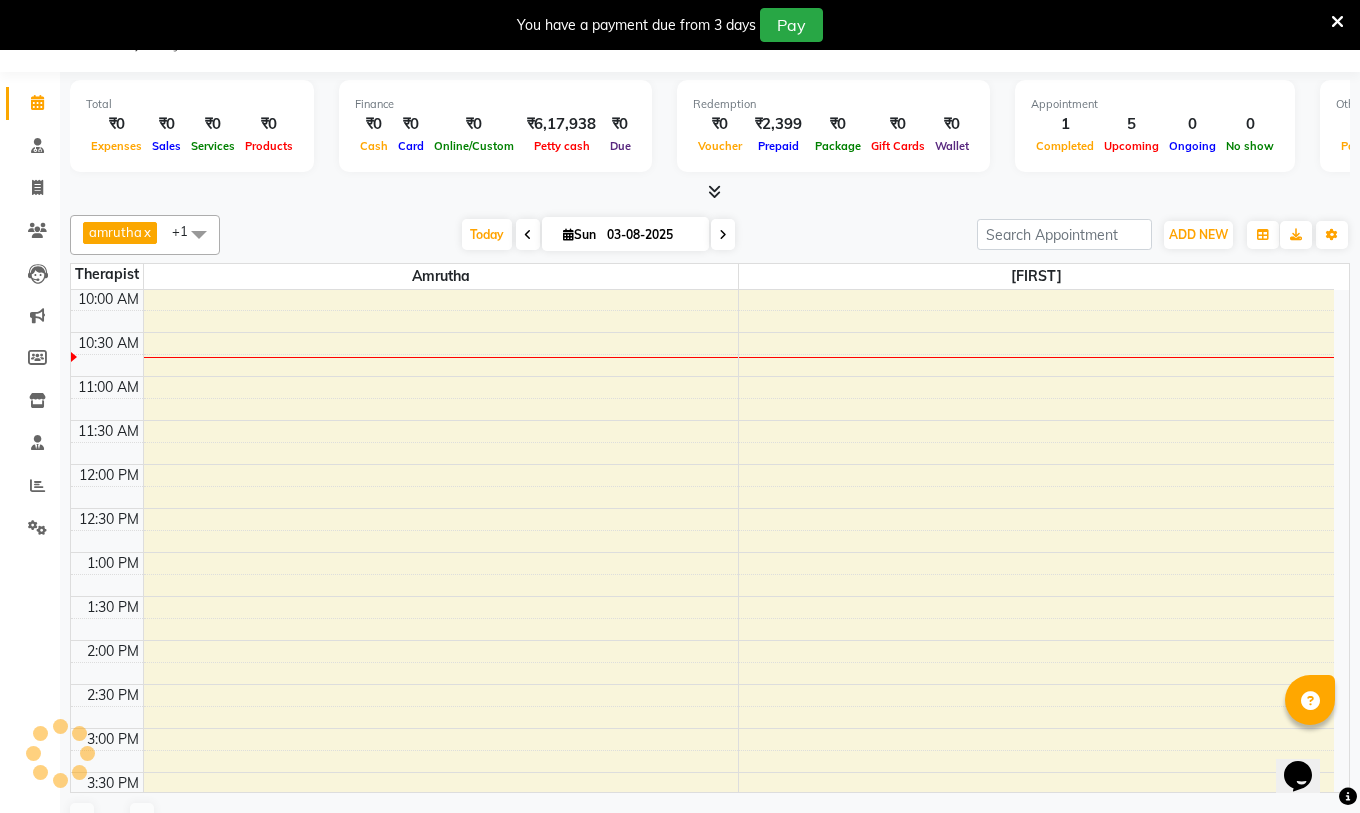 scroll, scrollTop: 0, scrollLeft: 0, axis: both 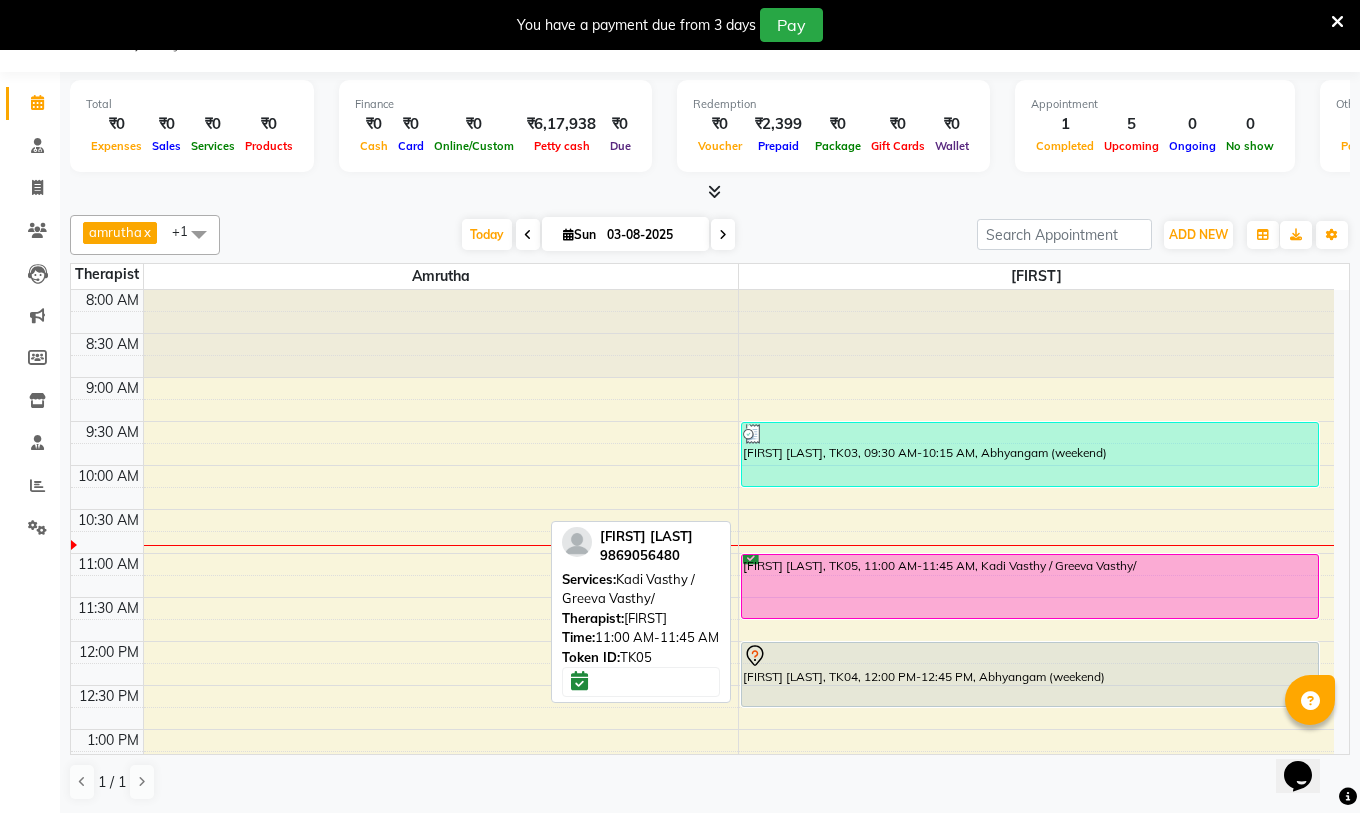 click on "[FIRST] [LAST], TK05, 11:00 AM-11:45 AM, Kadi Vasthy / Greeva Vasthy/" at bounding box center [1030, 586] 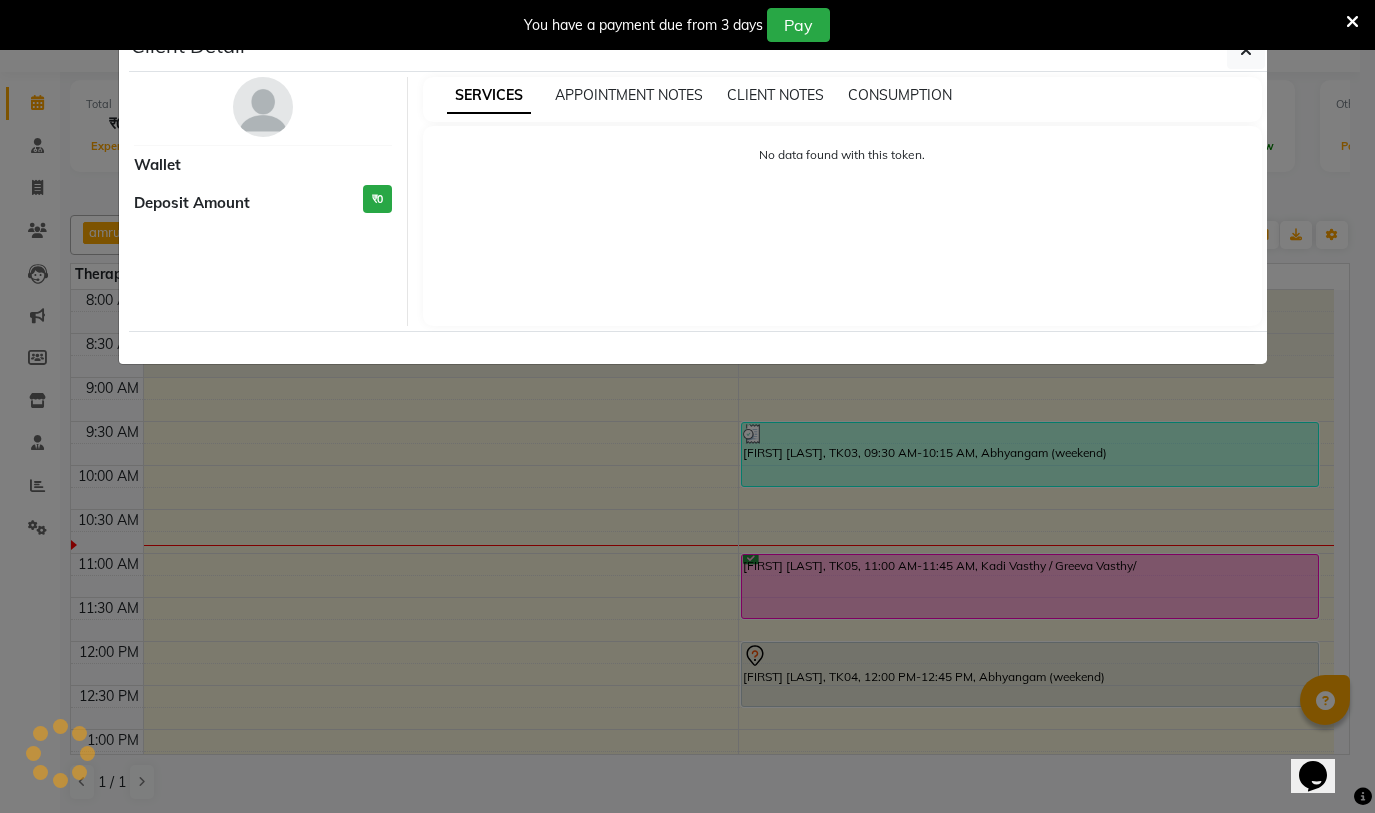 select on "6" 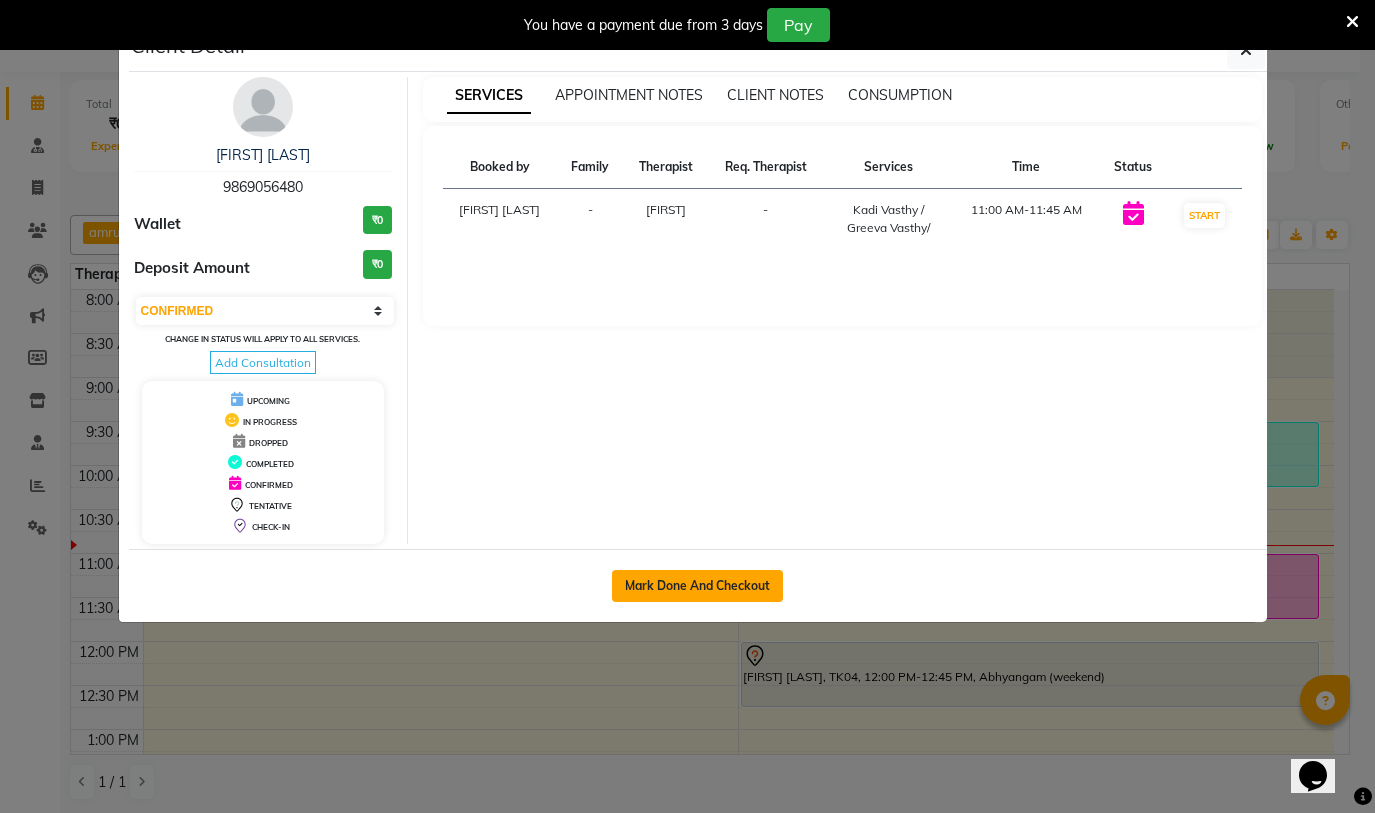 click on "Mark Done And Checkout" 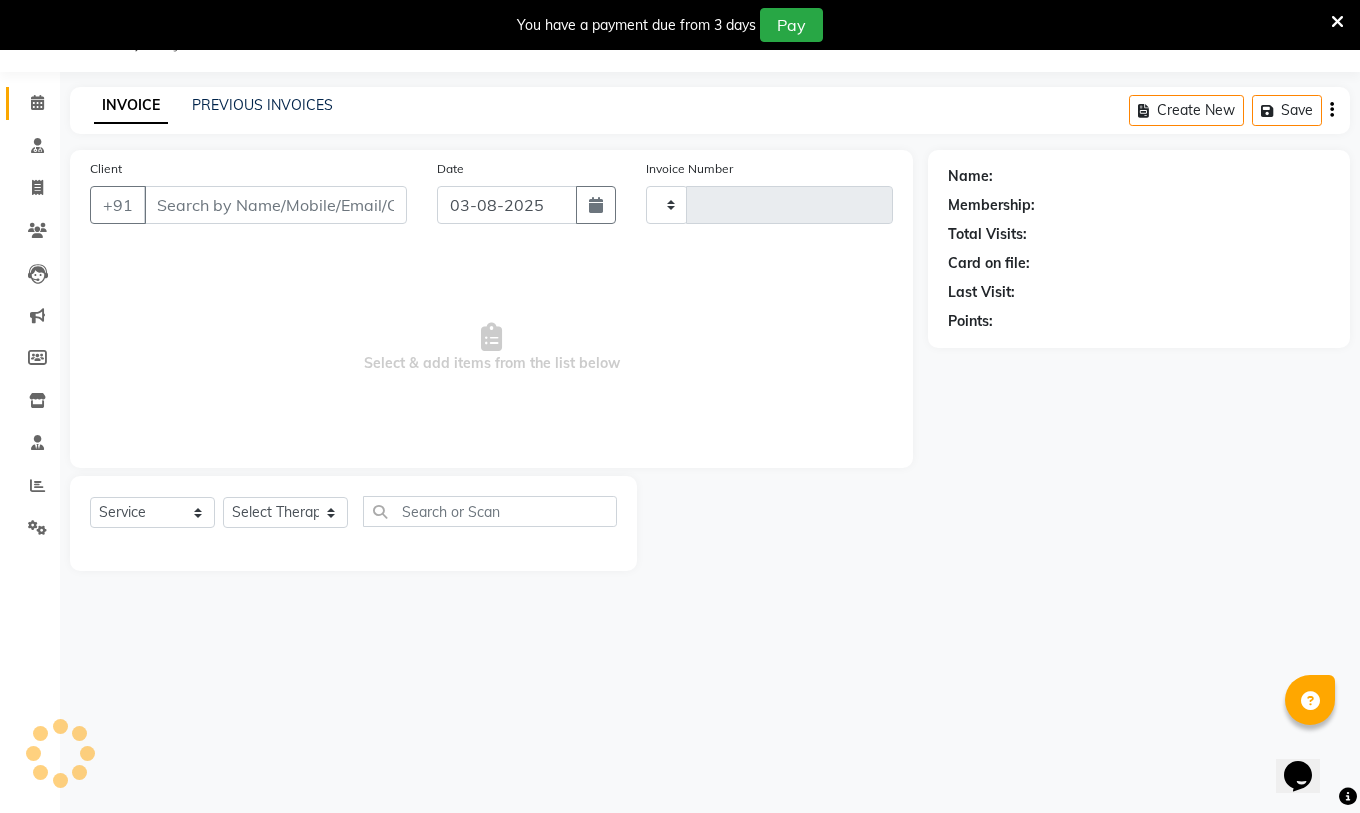 type on "0369" 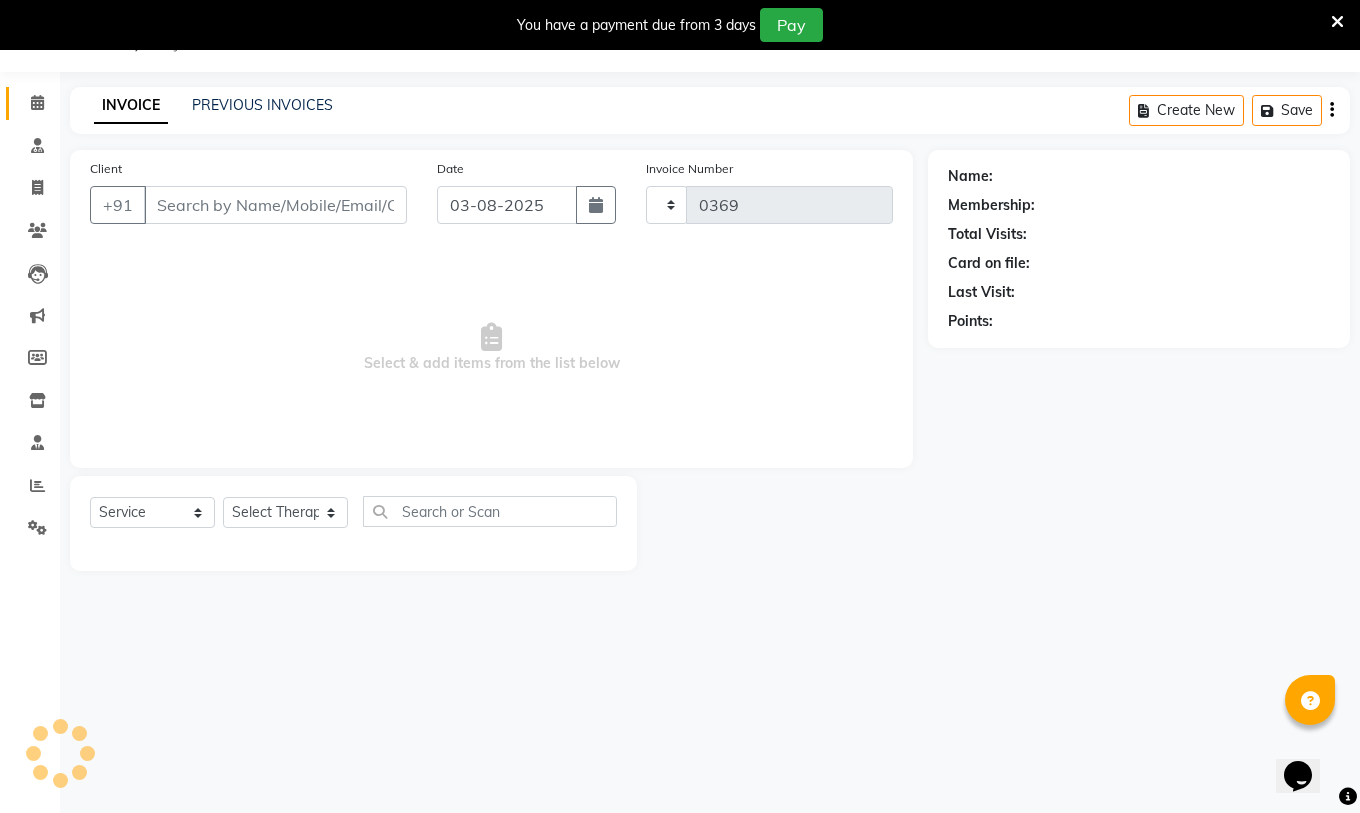 select on "6812" 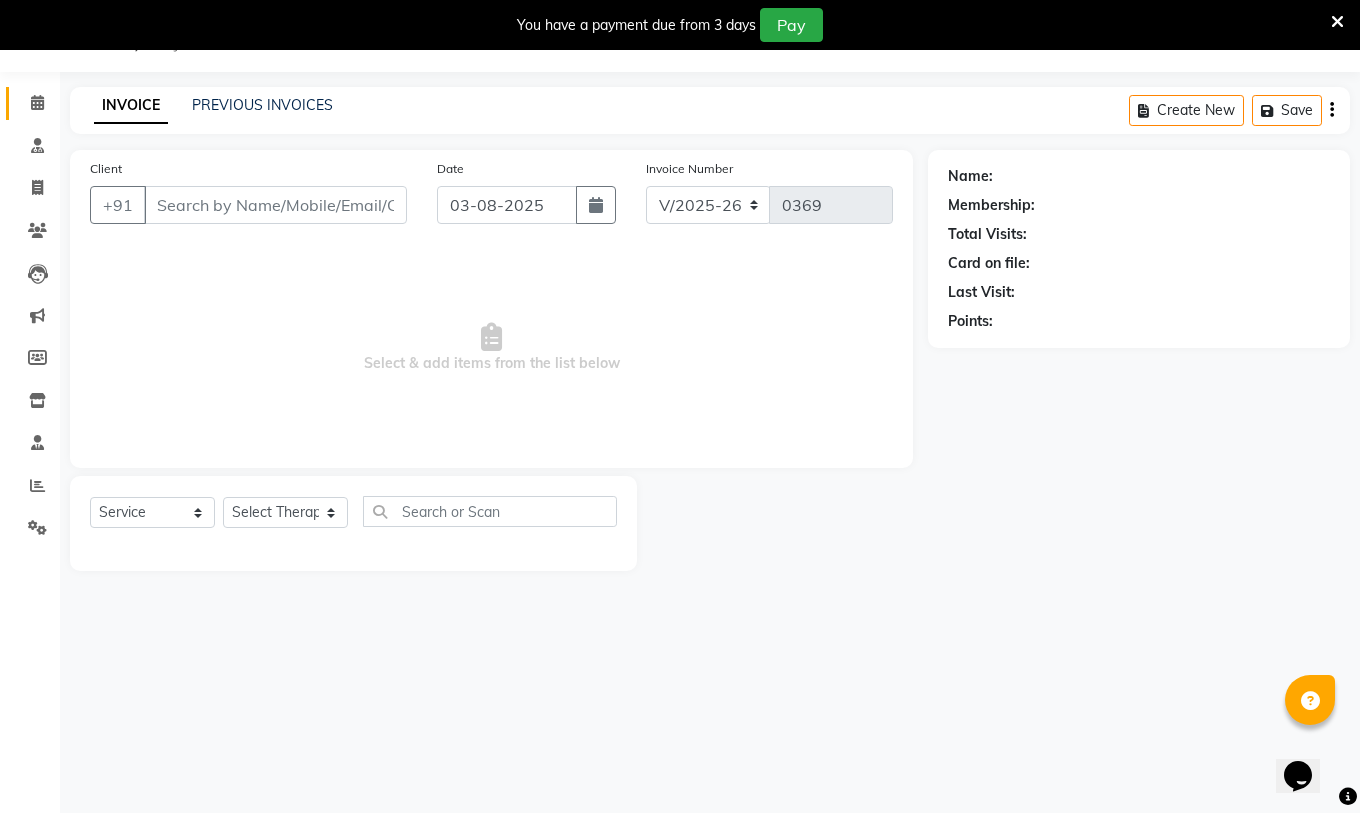 select on "package" 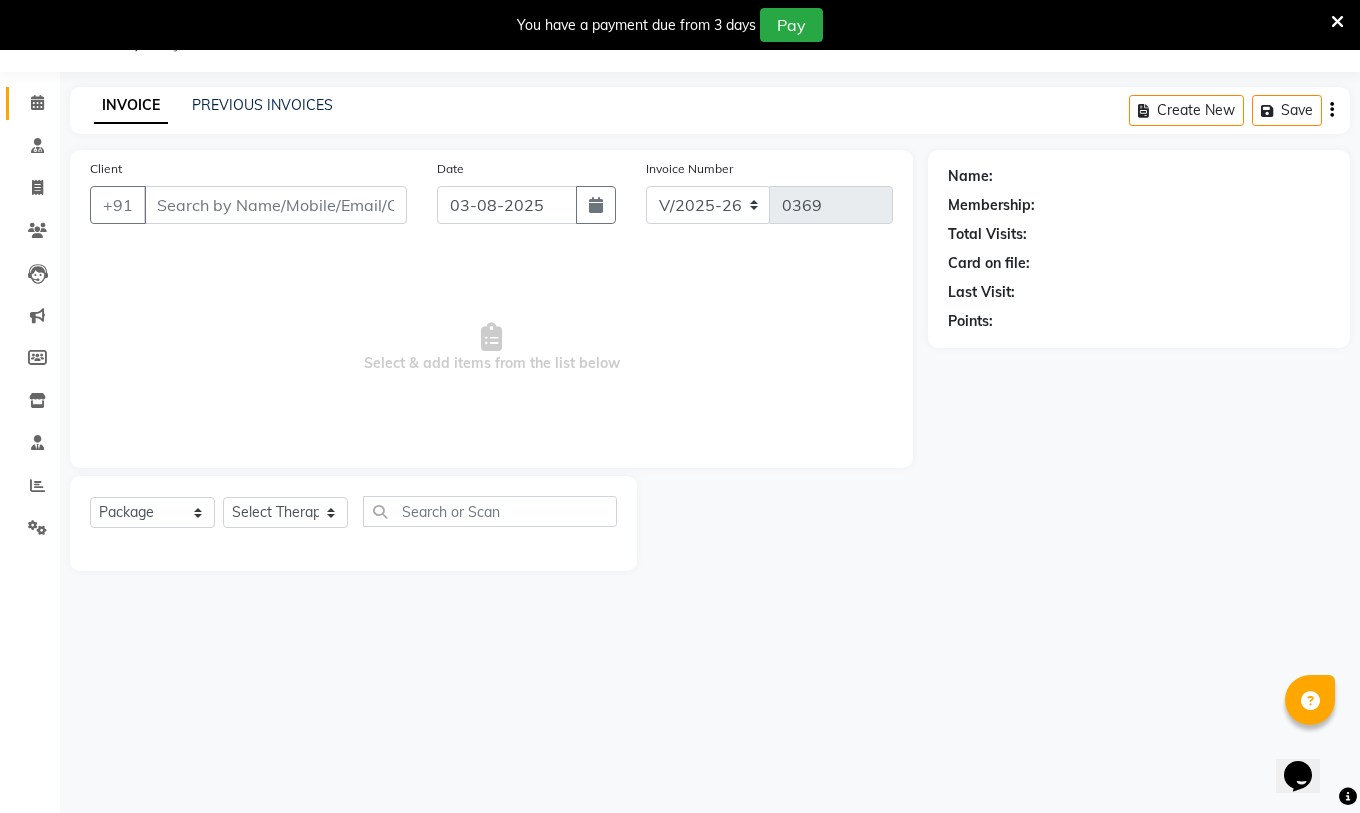 type on "9869056480" 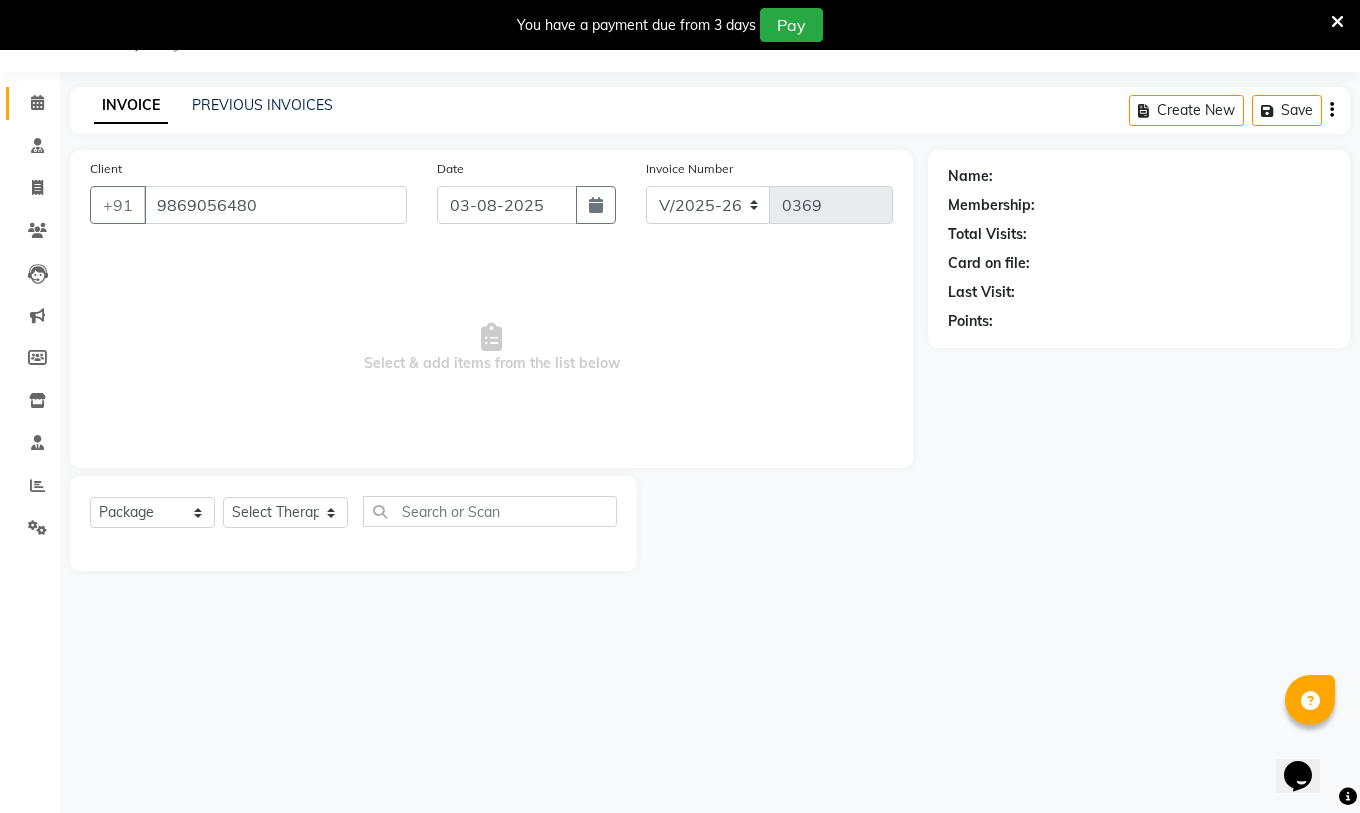 select on "[NUMBER]" 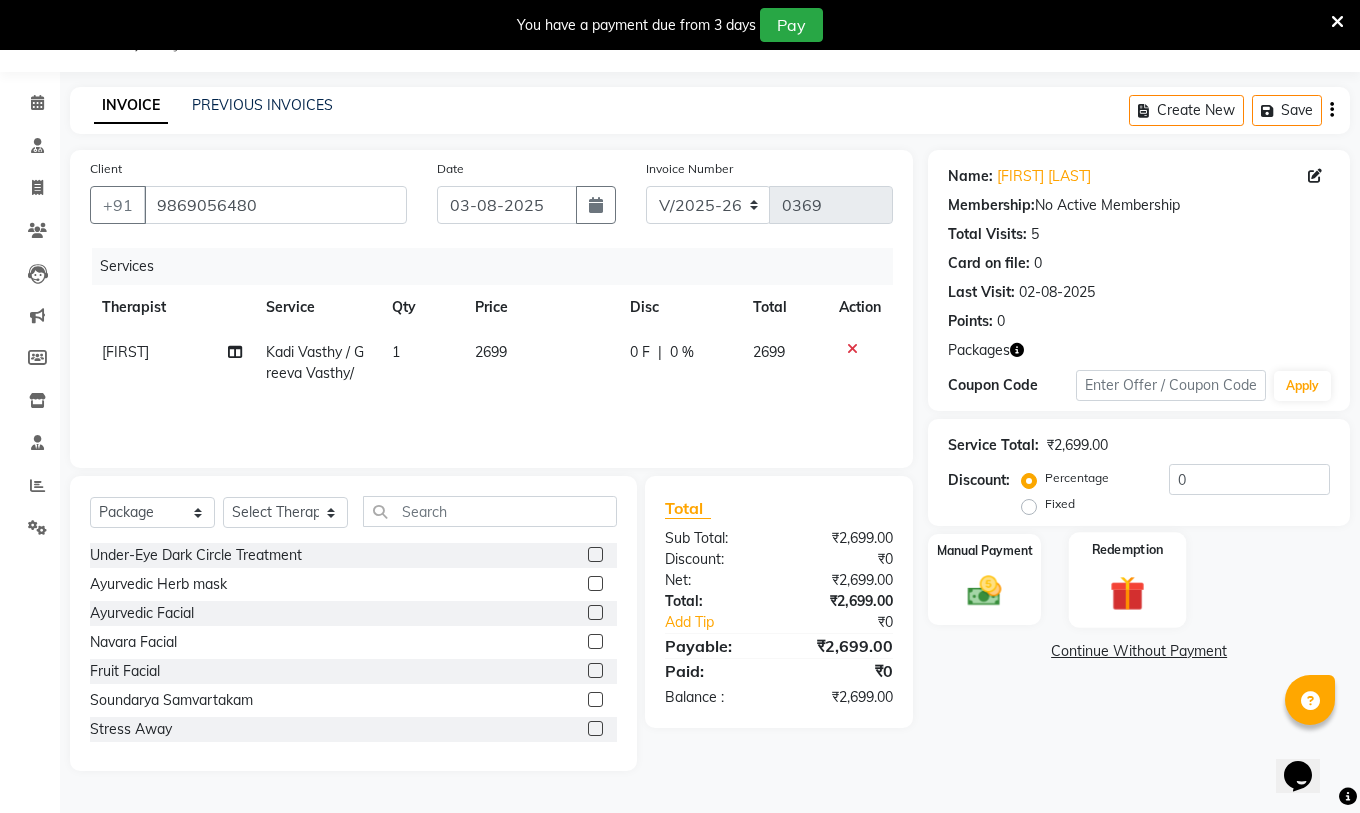 click 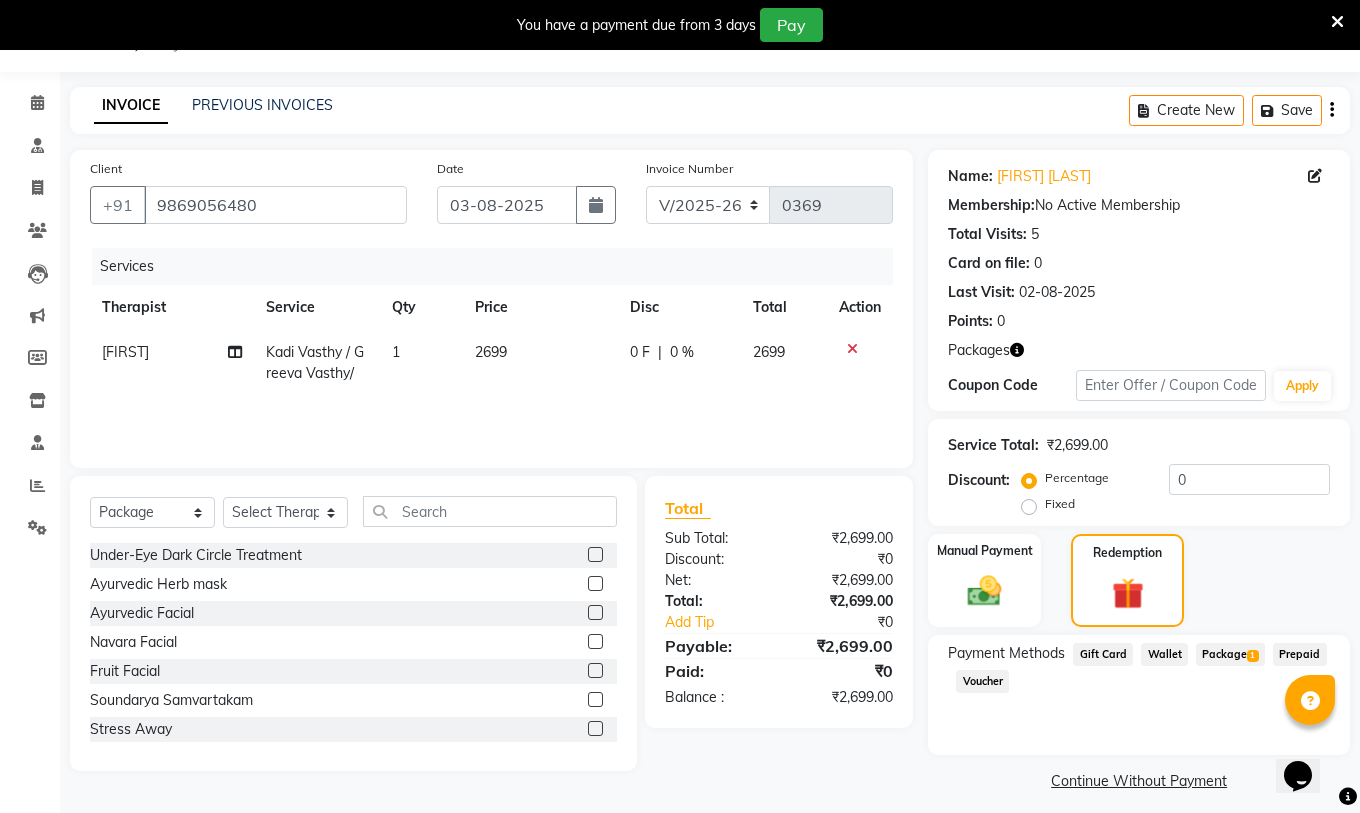 click on "Package  1" 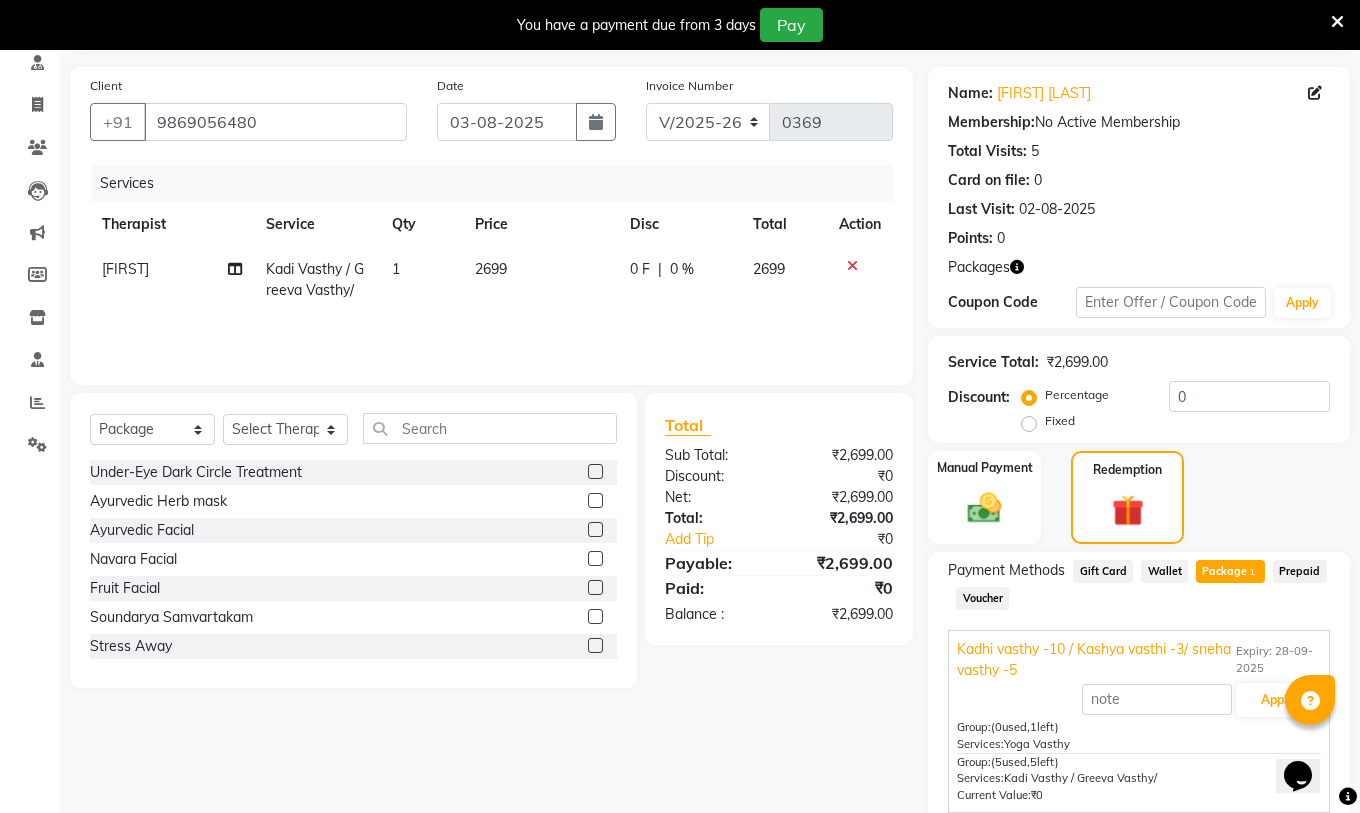 scroll, scrollTop: 212, scrollLeft: 0, axis: vertical 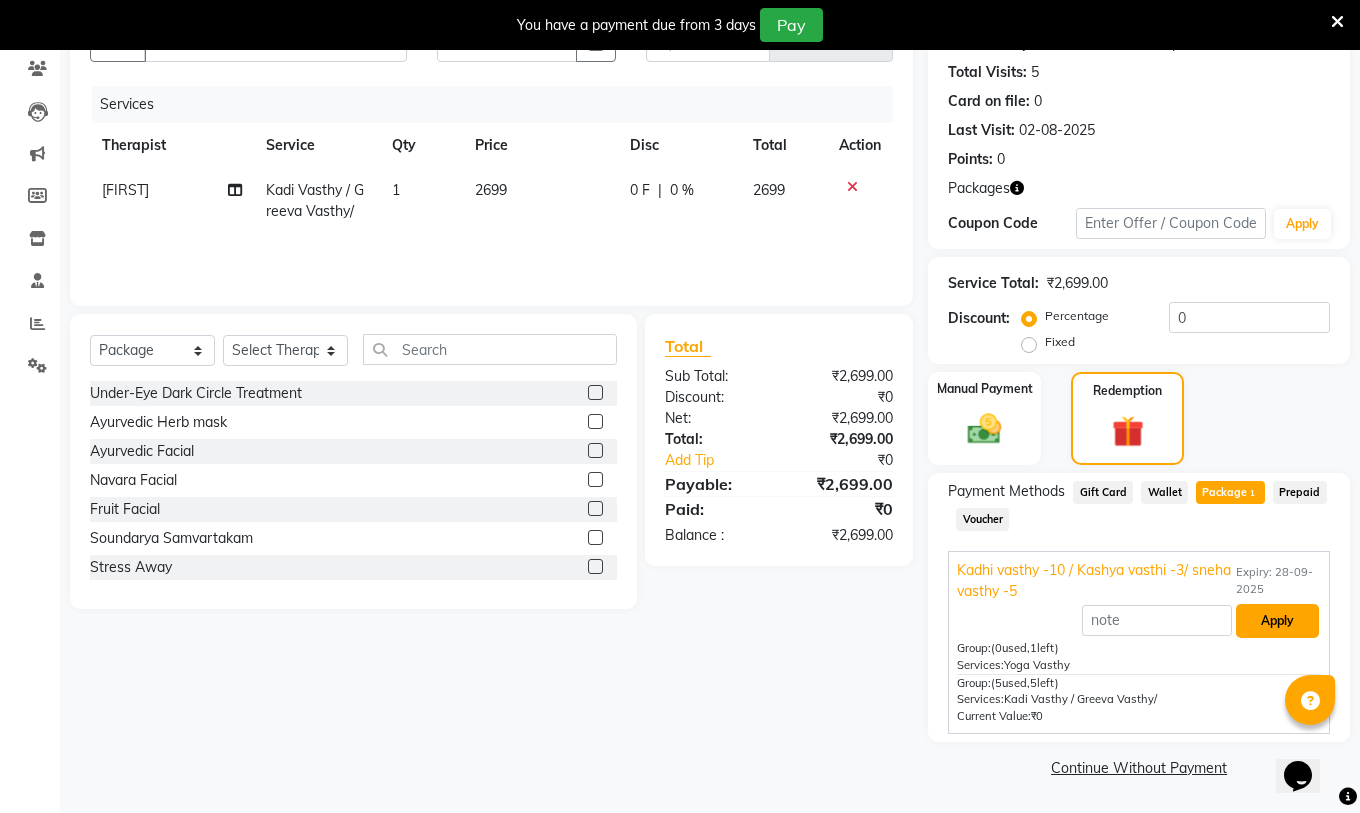 click on "Apply" at bounding box center (1277, 621) 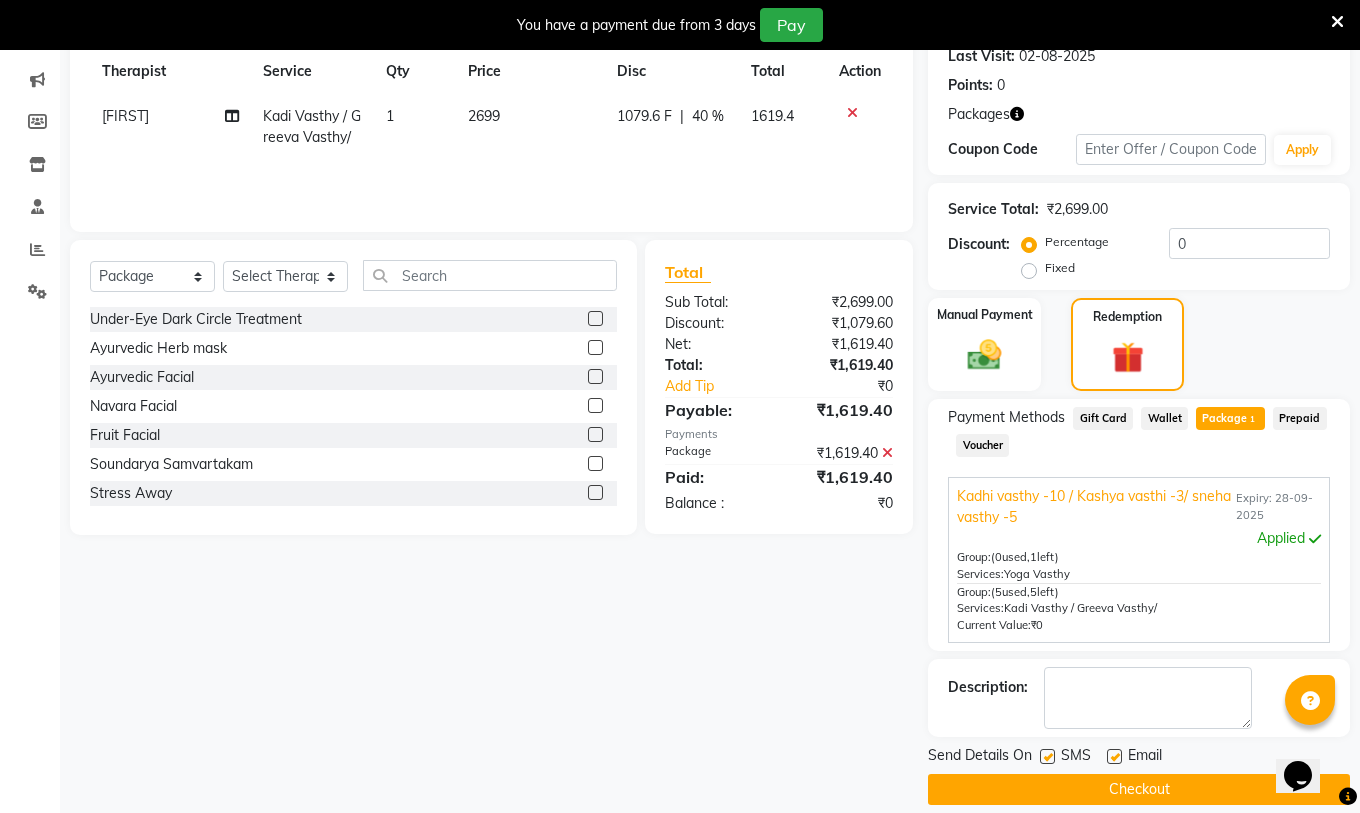 scroll, scrollTop: 308, scrollLeft: 0, axis: vertical 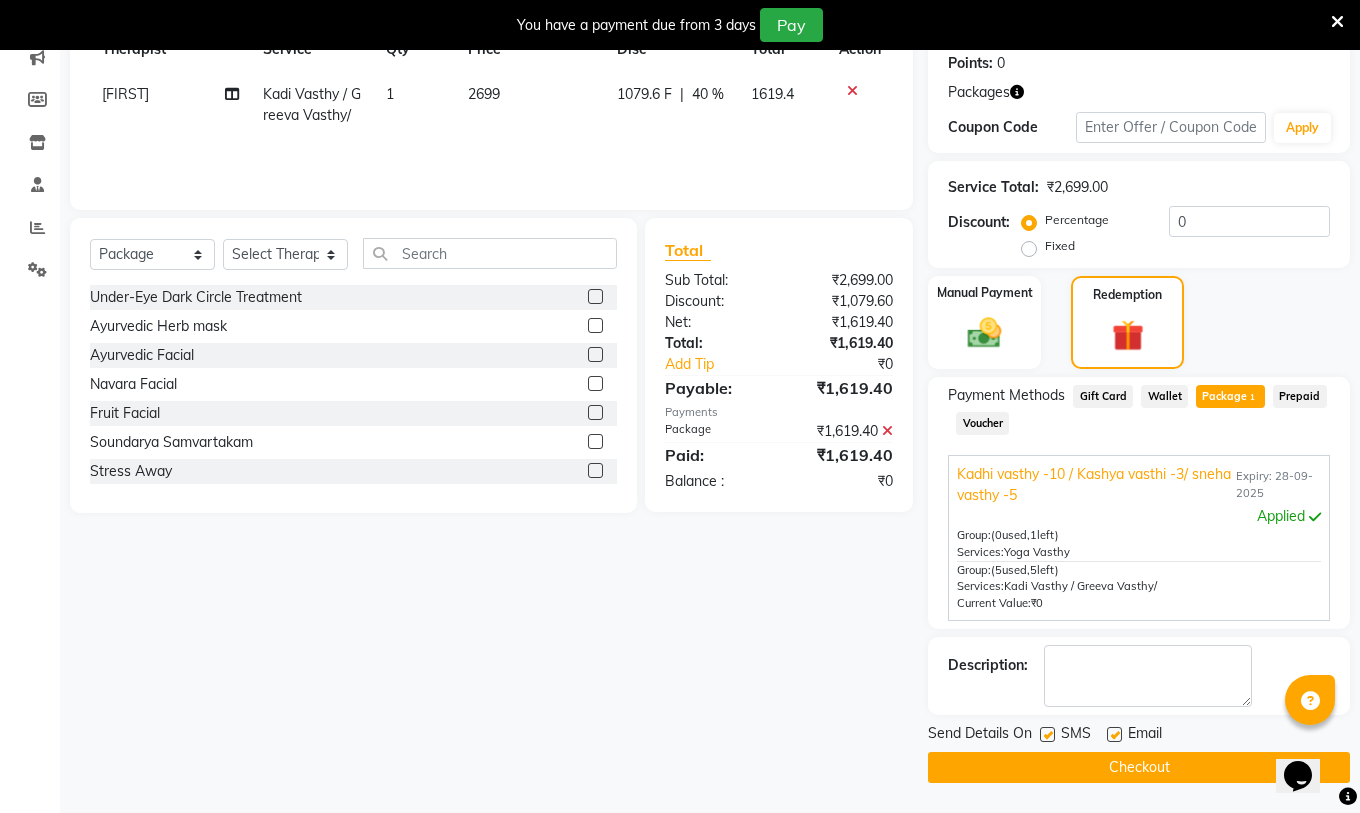 click on "Kadi Vasthy / Greeva Vasthy/" at bounding box center (1080, 586) 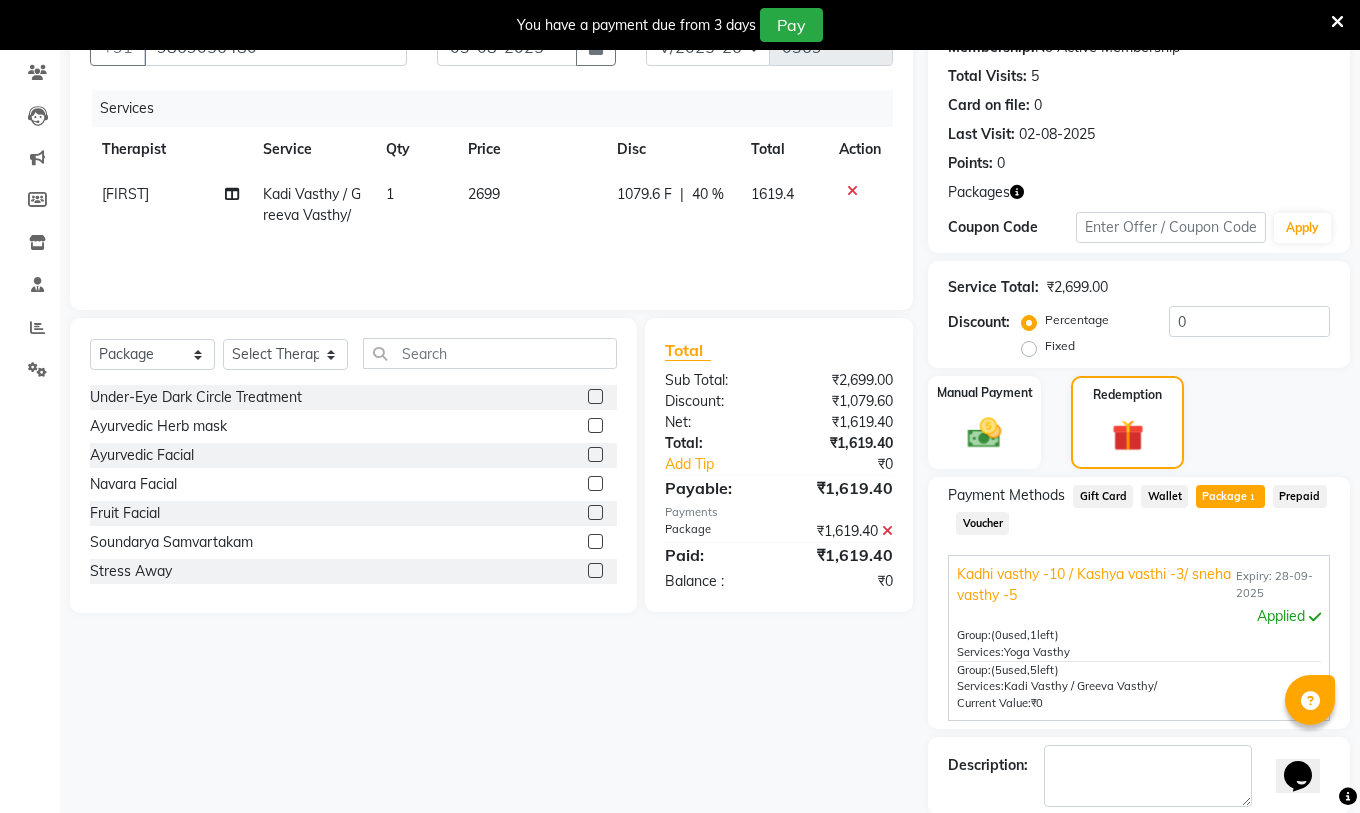 scroll, scrollTop: 308, scrollLeft: 0, axis: vertical 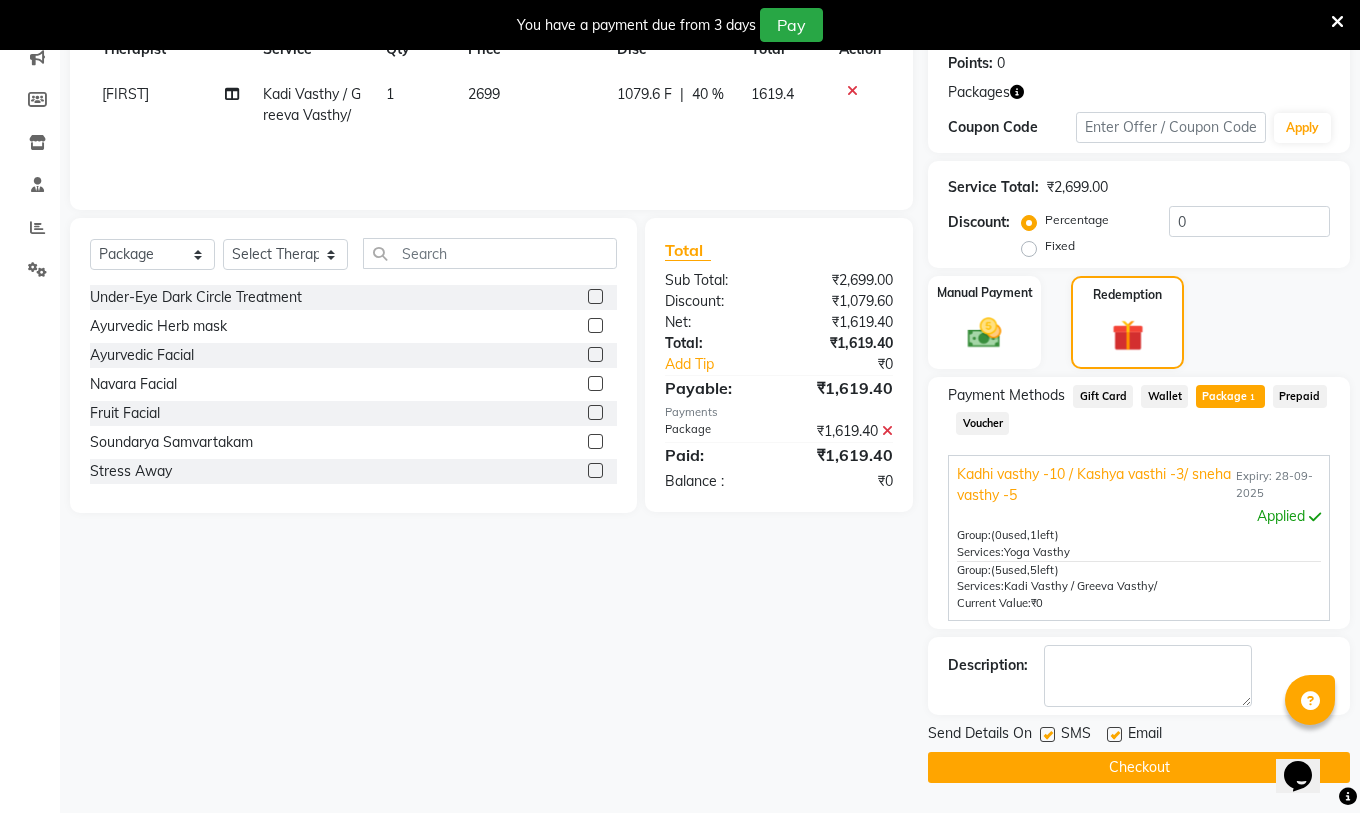 click 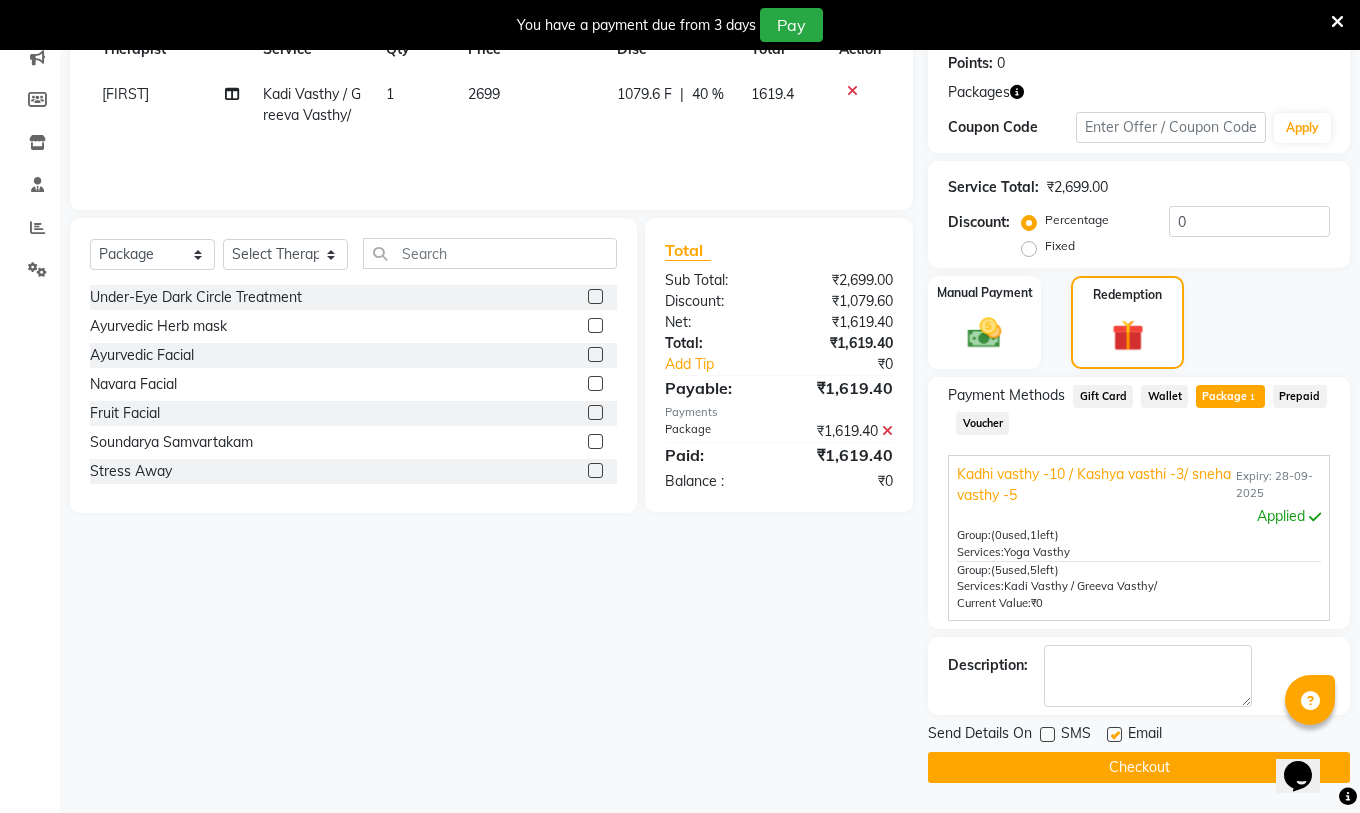 click 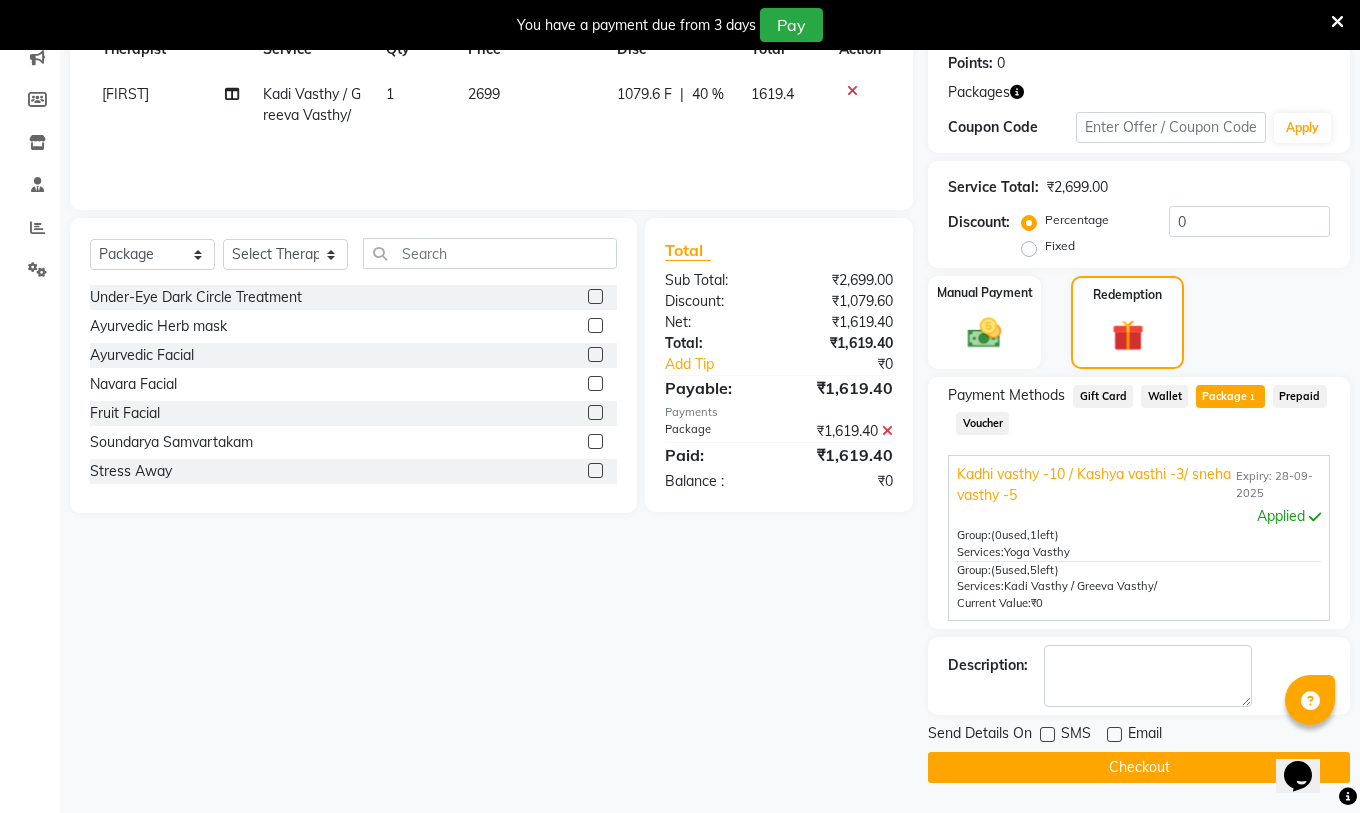 click on "Checkout" 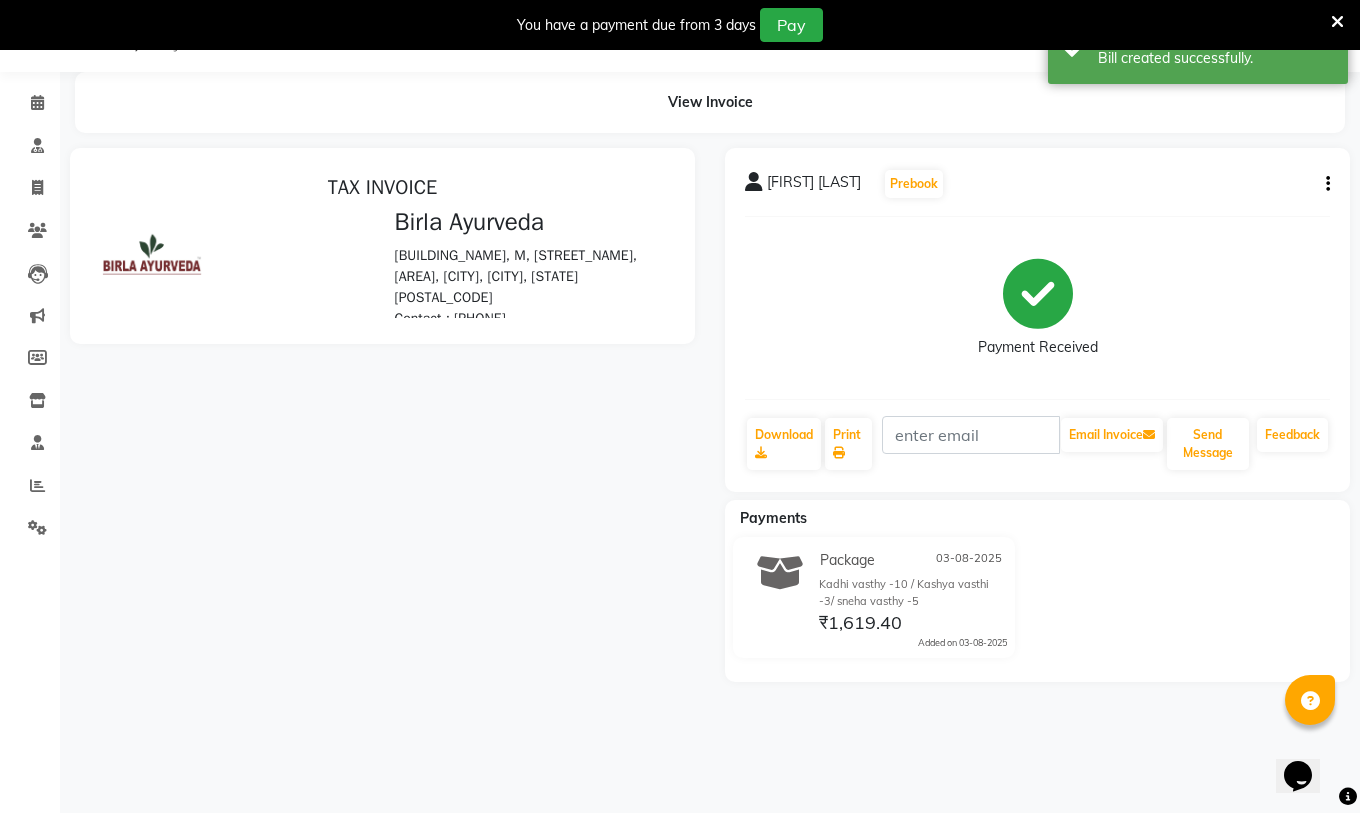 scroll, scrollTop: 0, scrollLeft: 0, axis: both 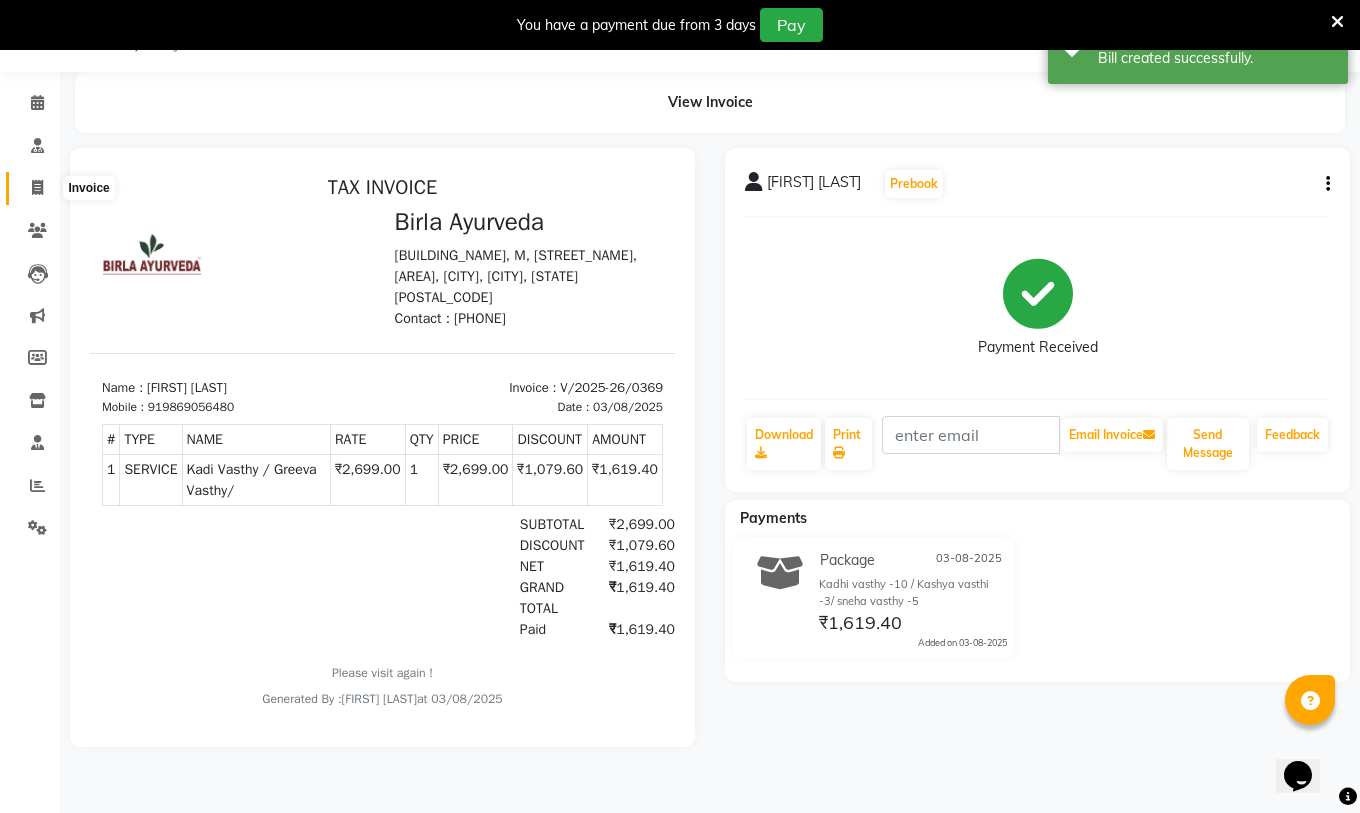 click 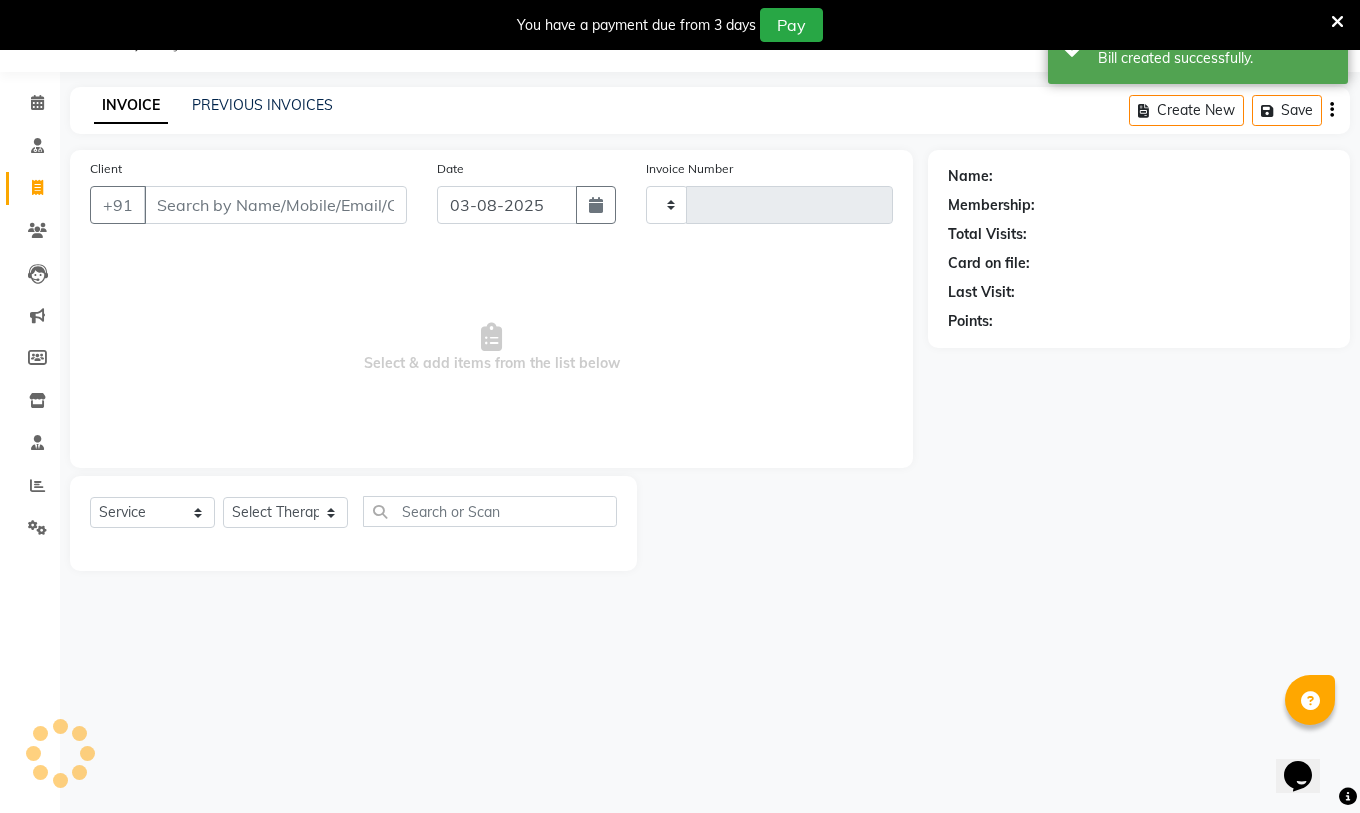 type on "0370" 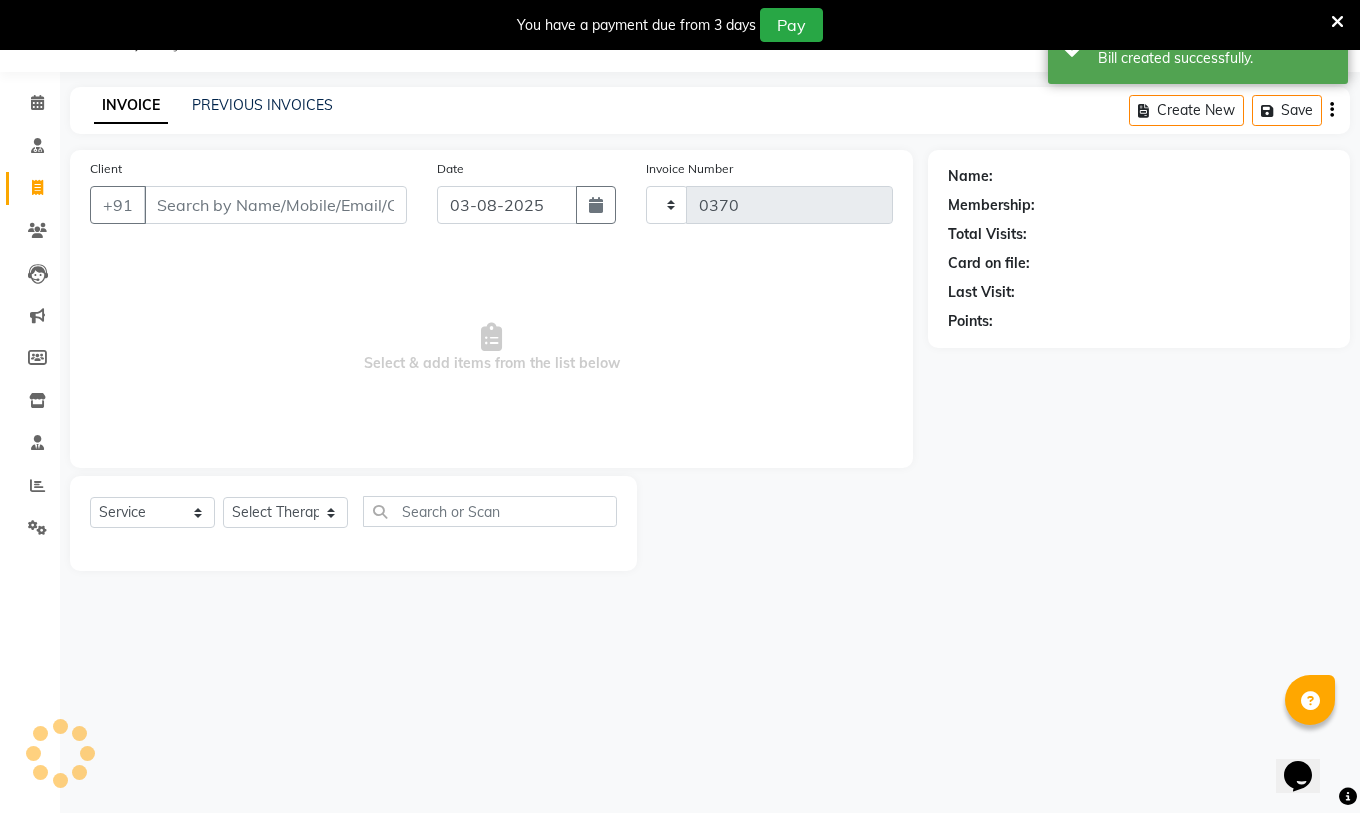 select on "6812" 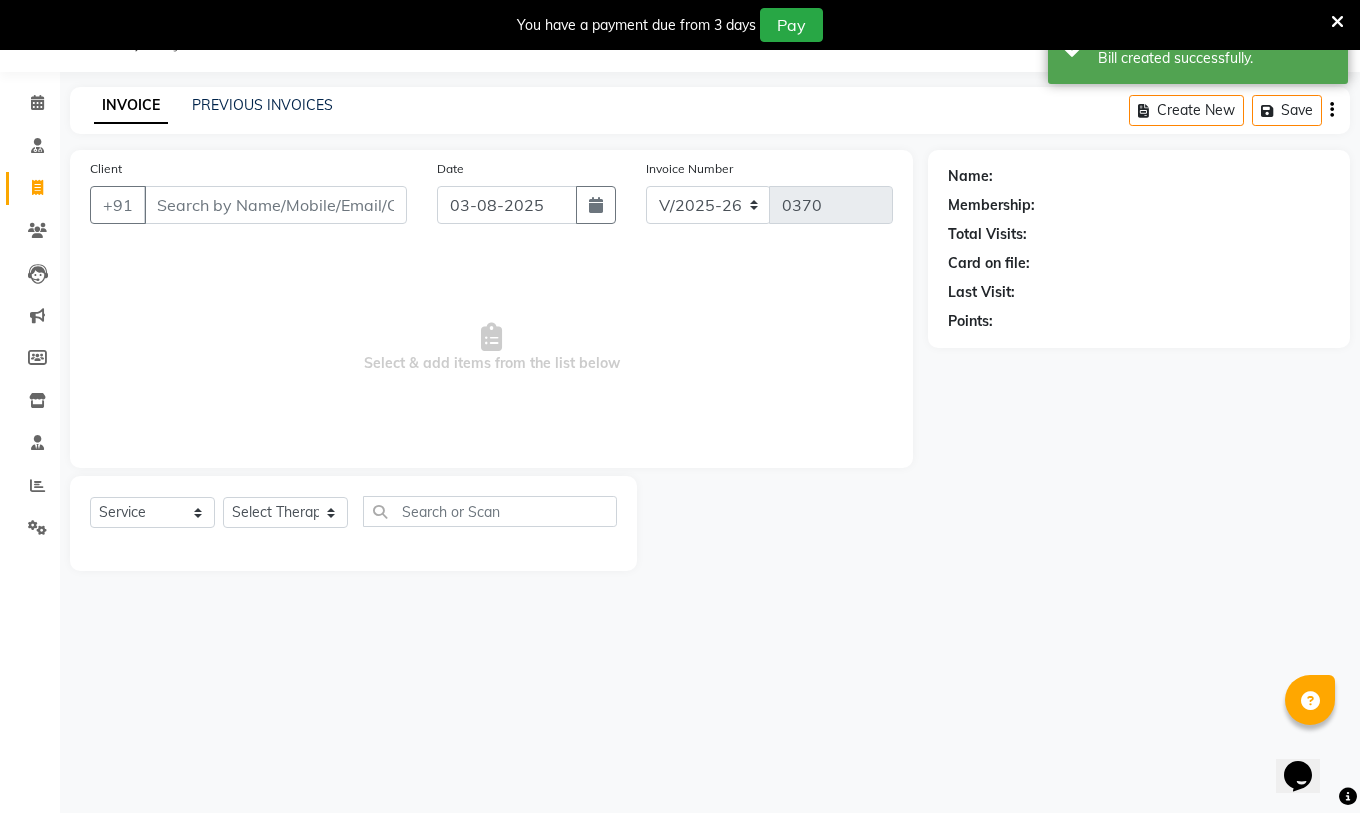 select on "package" 